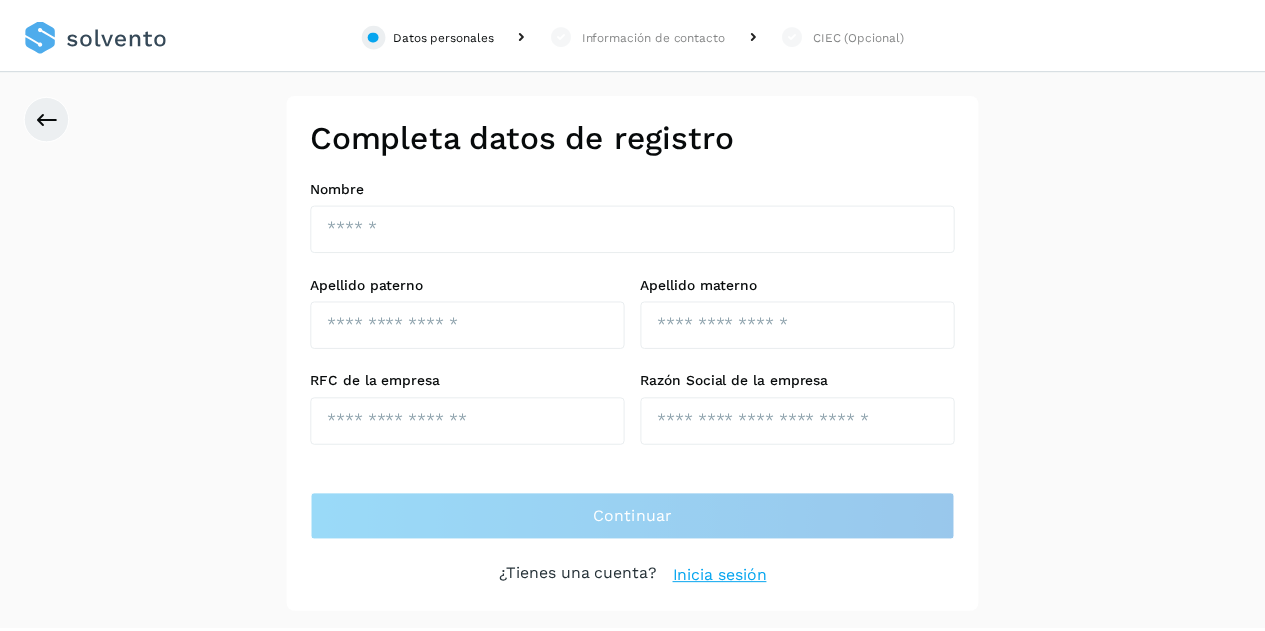 scroll, scrollTop: 0, scrollLeft: 0, axis: both 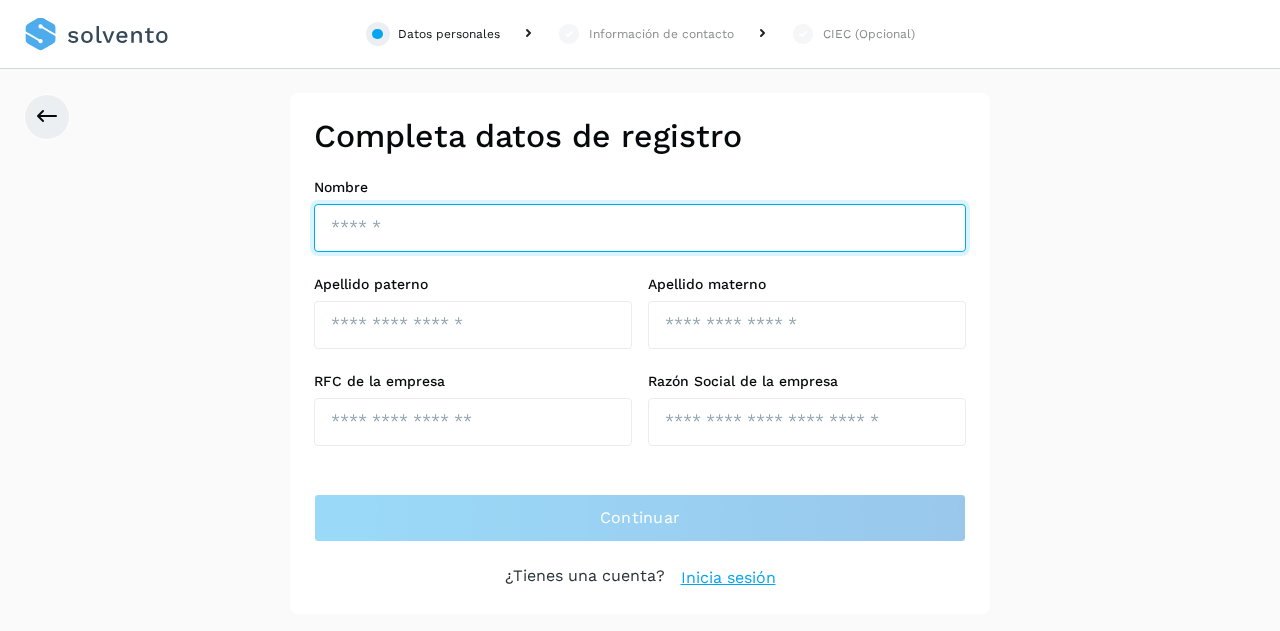 click at bounding box center [640, 228] 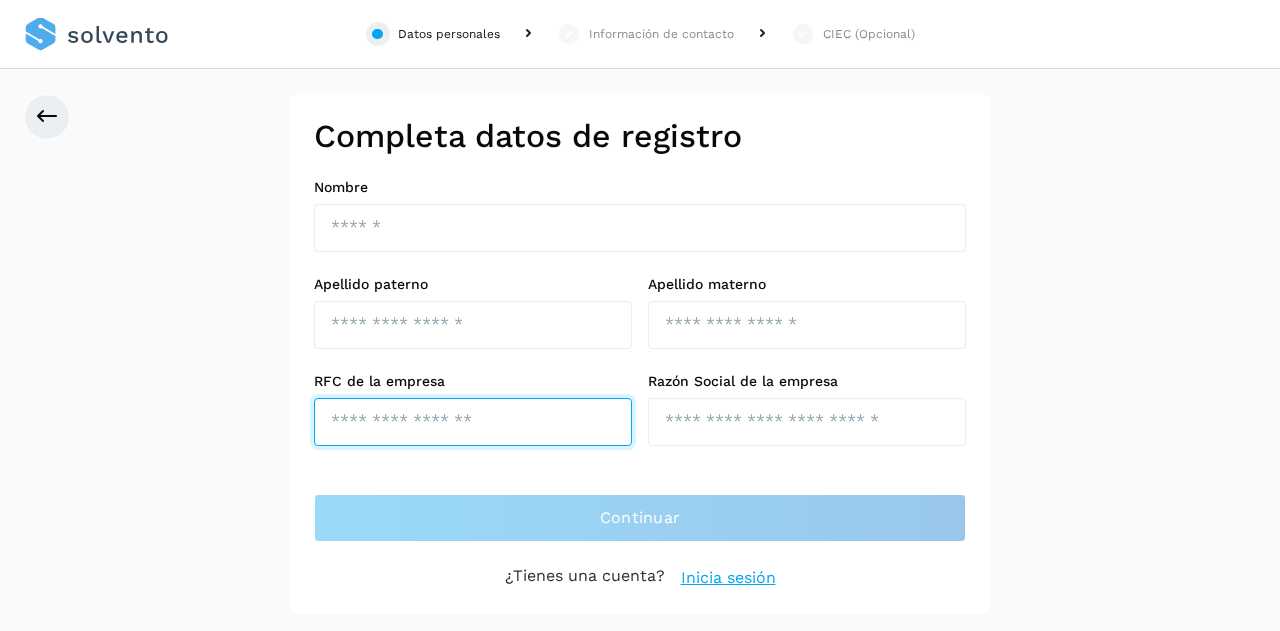 click at bounding box center (473, 422) 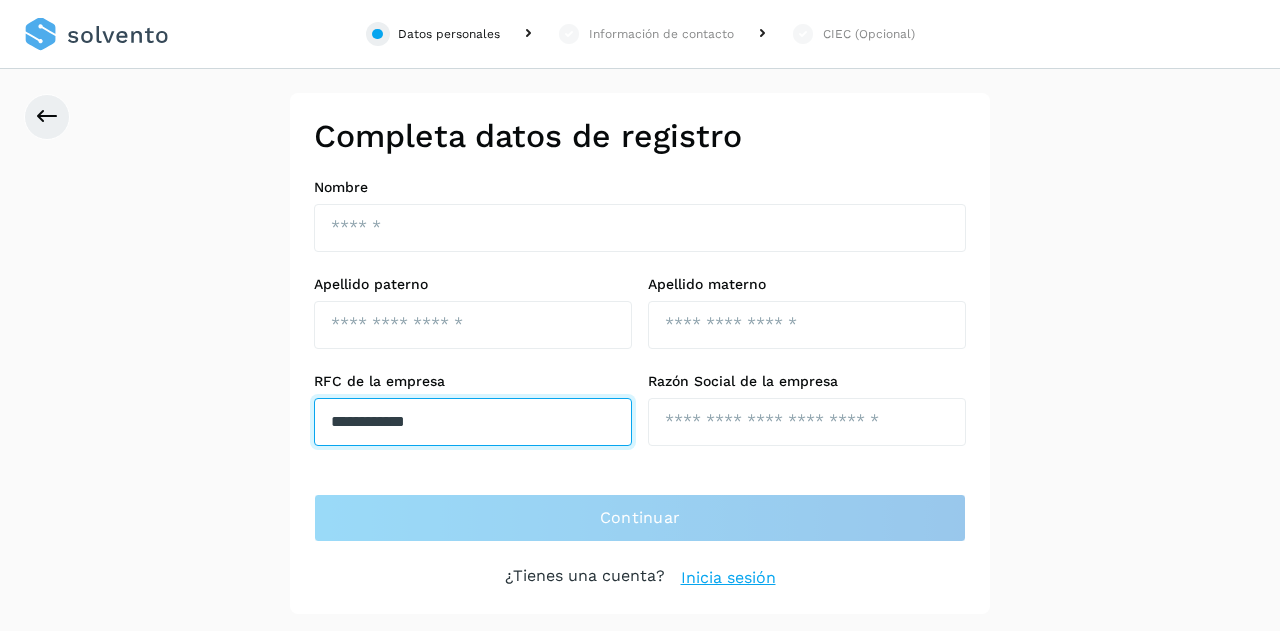 type on "**********" 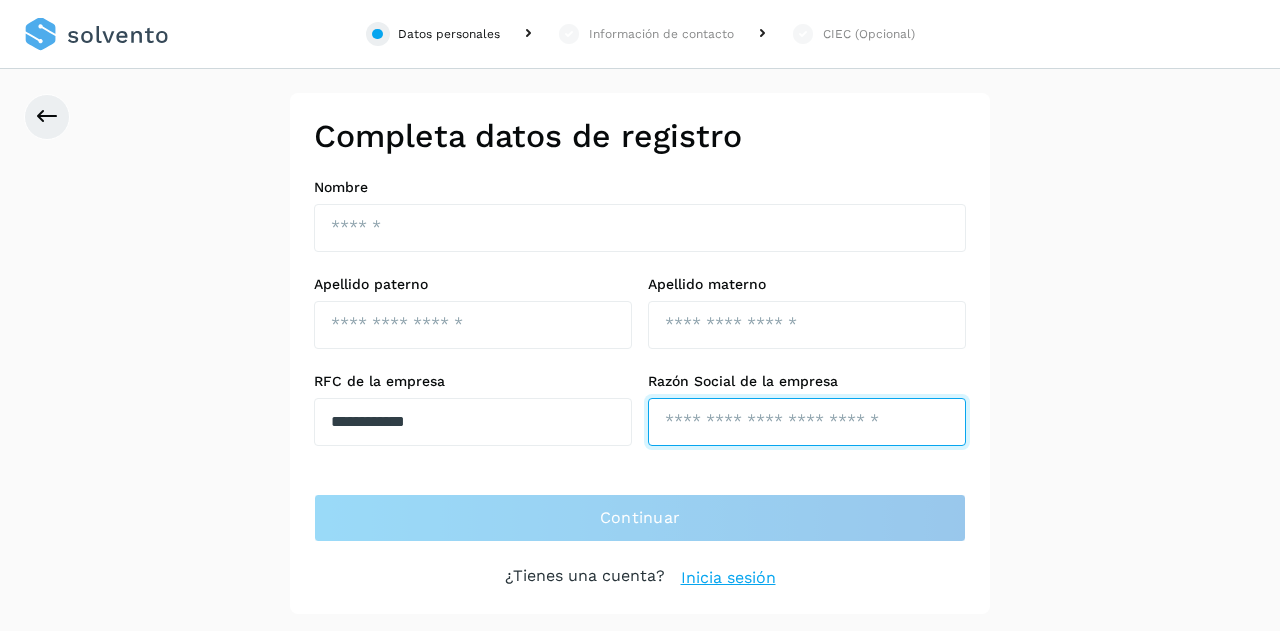 click at bounding box center [807, 422] 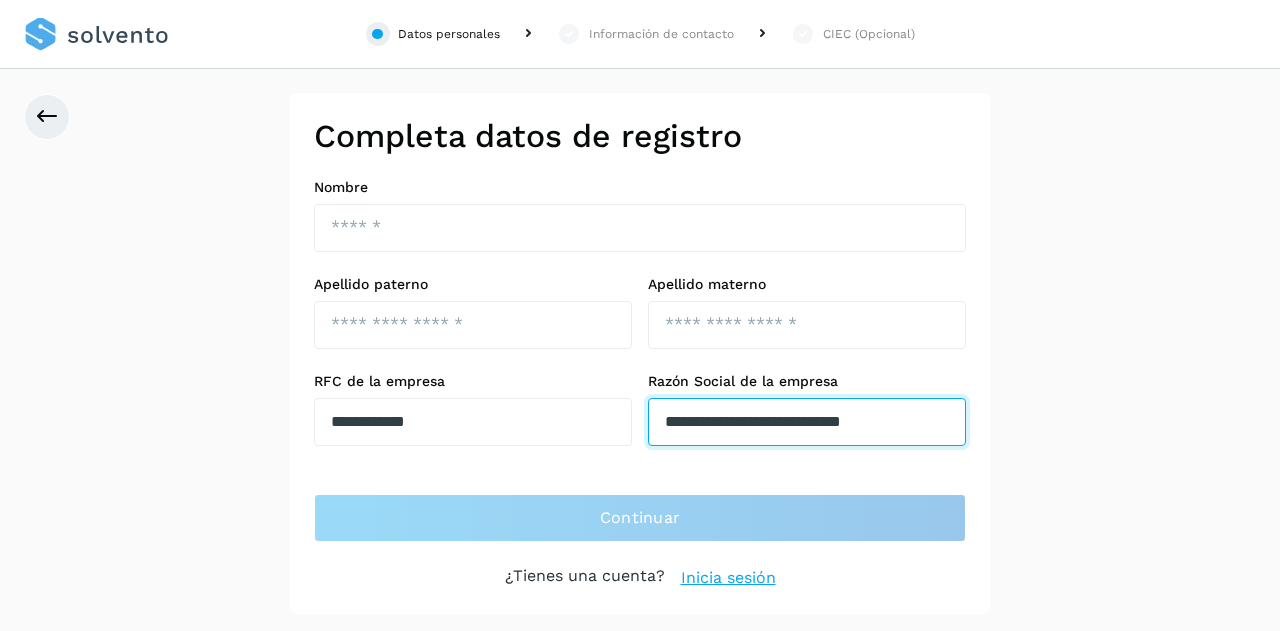 type on "**********" 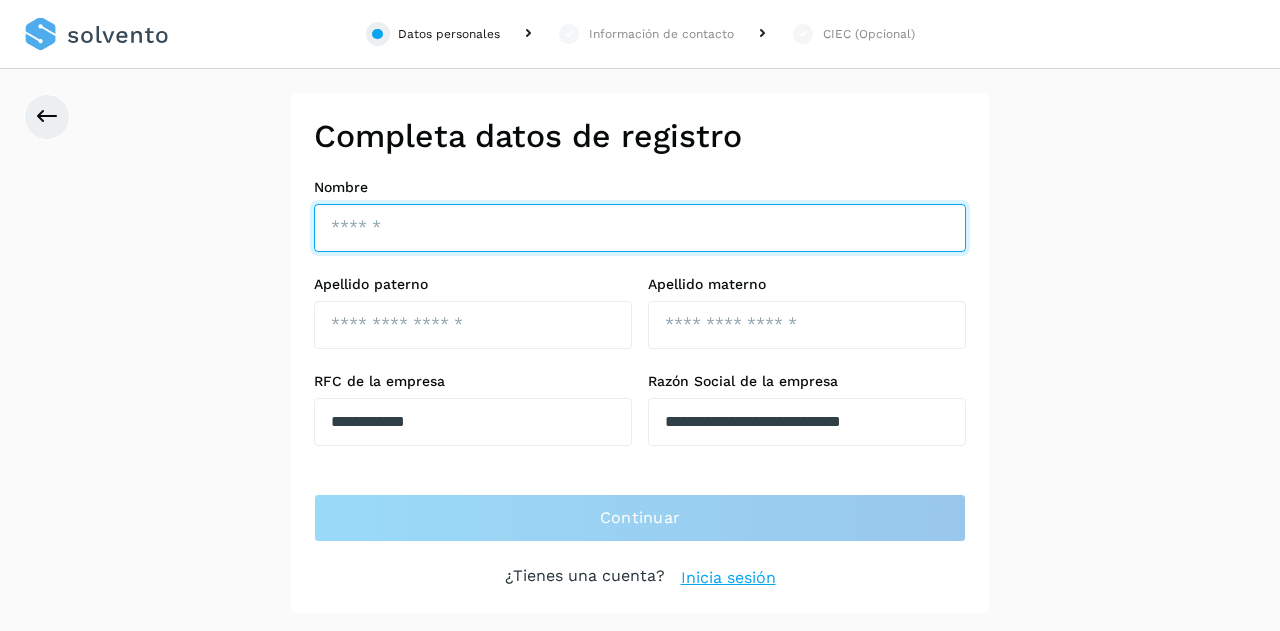 click at bounding box center [640, 228] 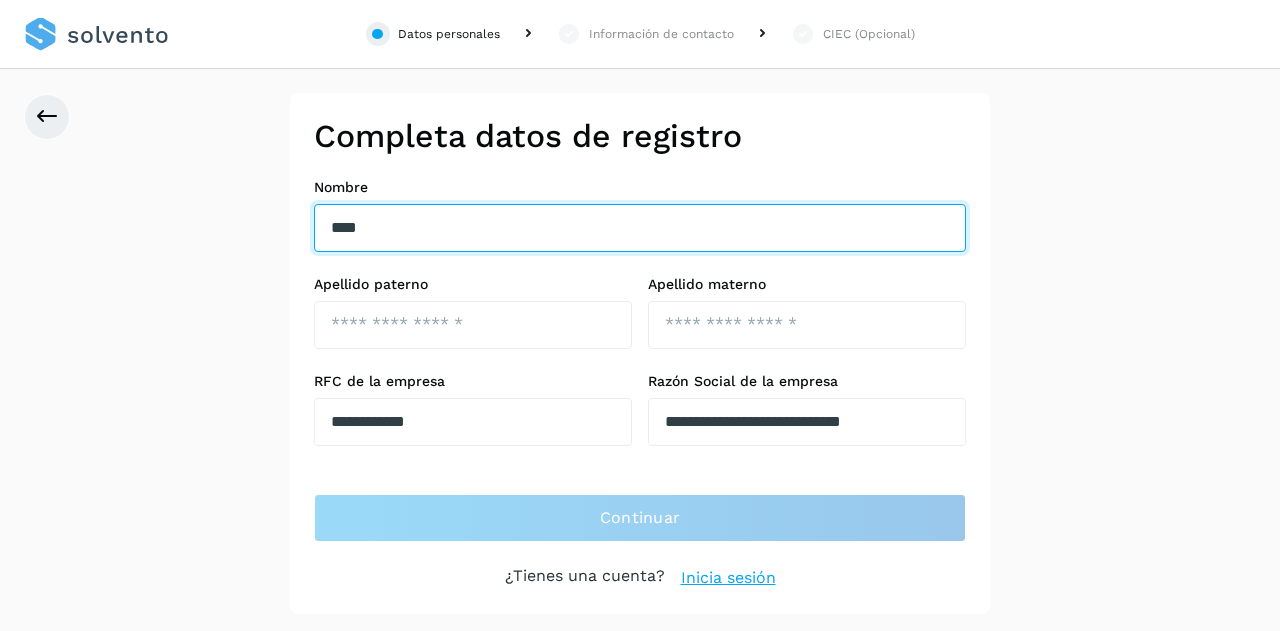 type on "****" 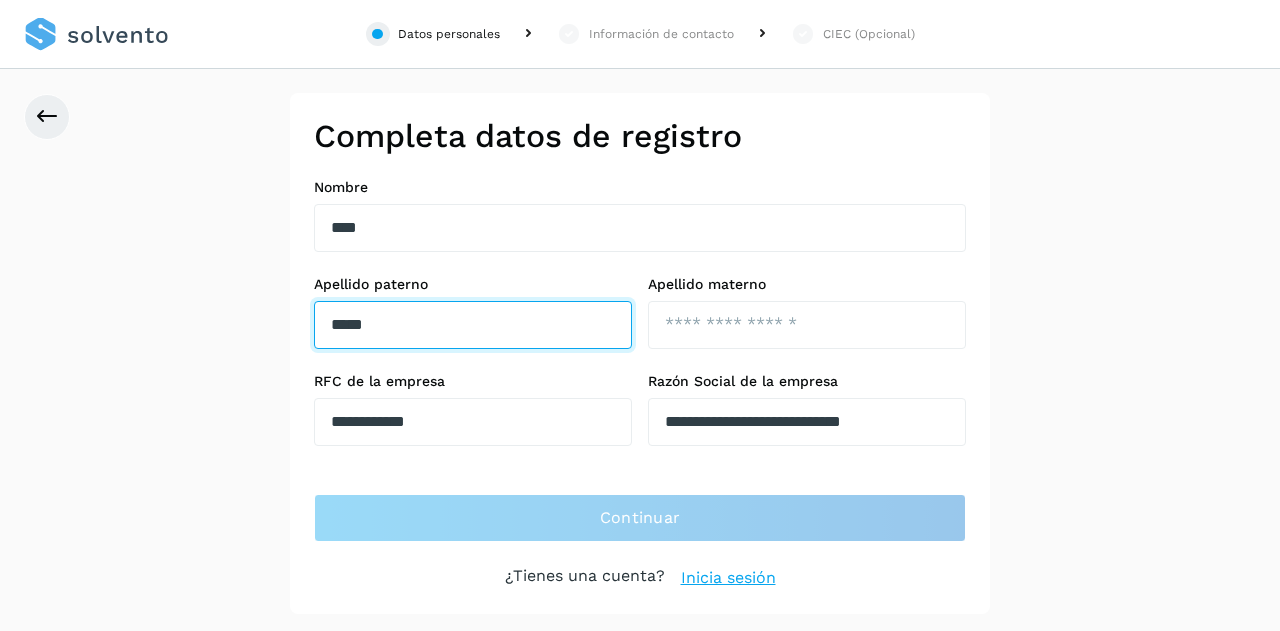 type on "*****" 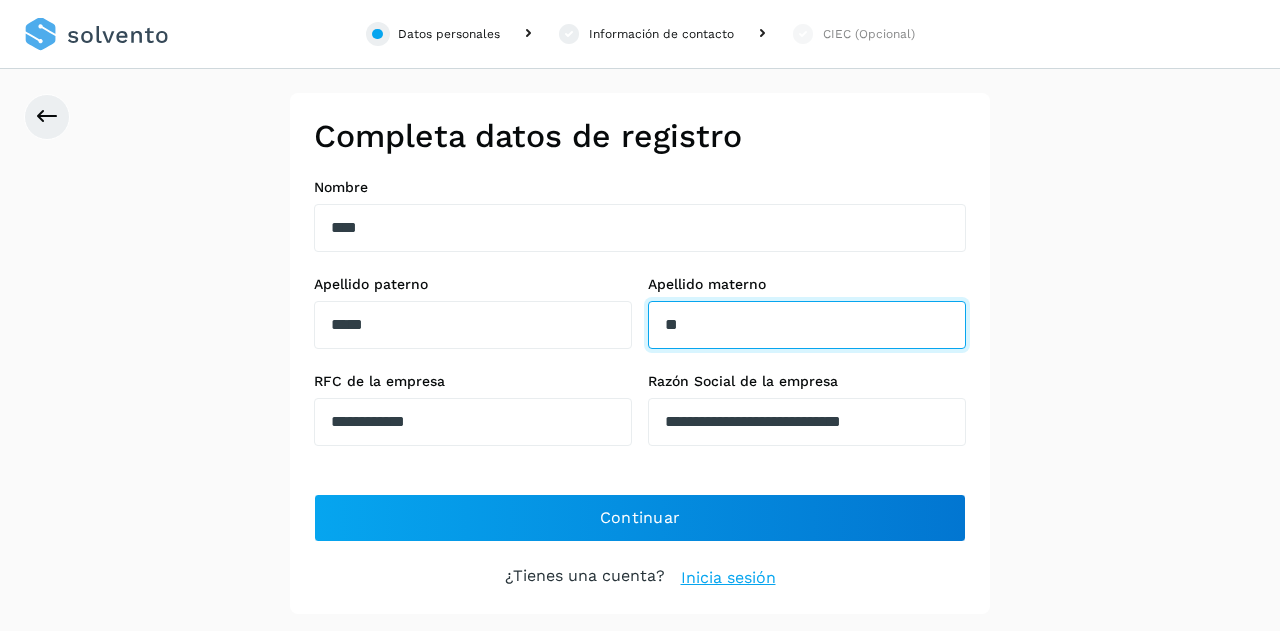 type on "*" 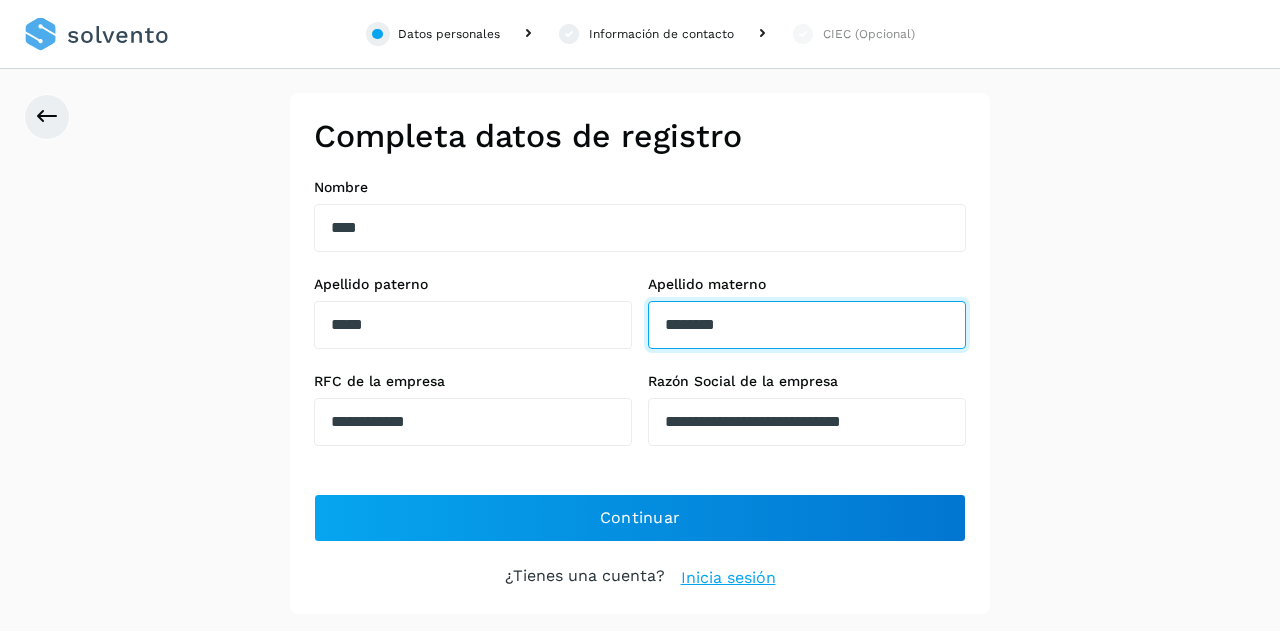 type on "********" 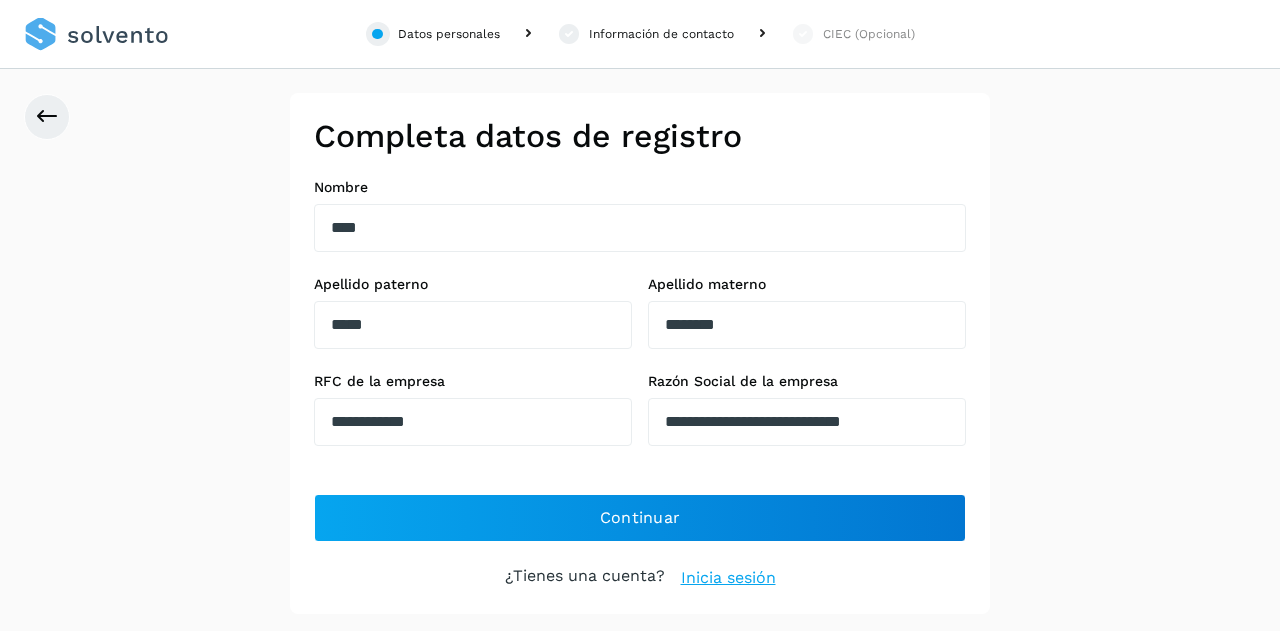 click on "**********" at bounding box center [640, 353] 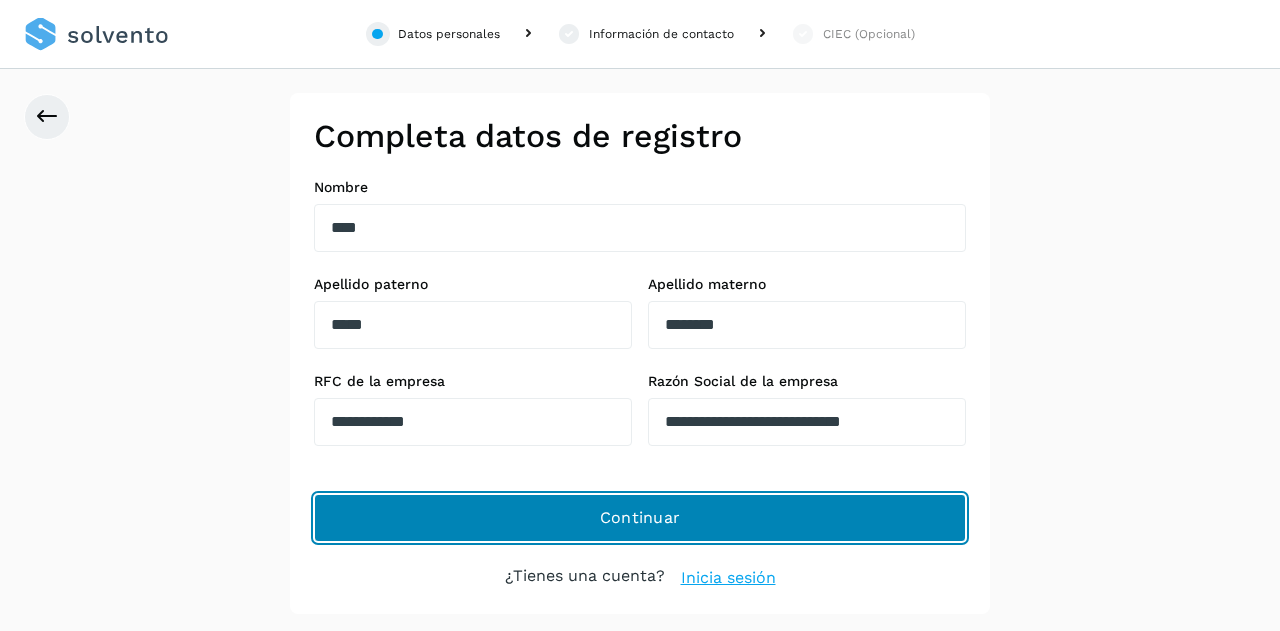 click on "Continuar" at bounding box center (640, 518) 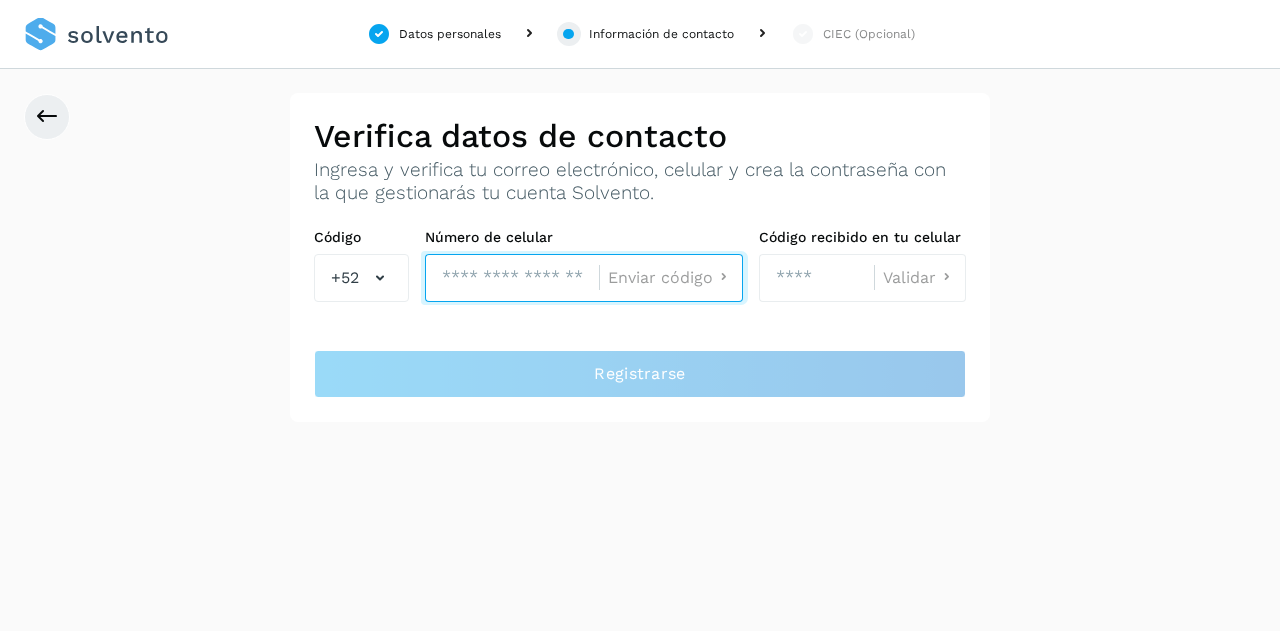 click at bounding box center [512, 278] 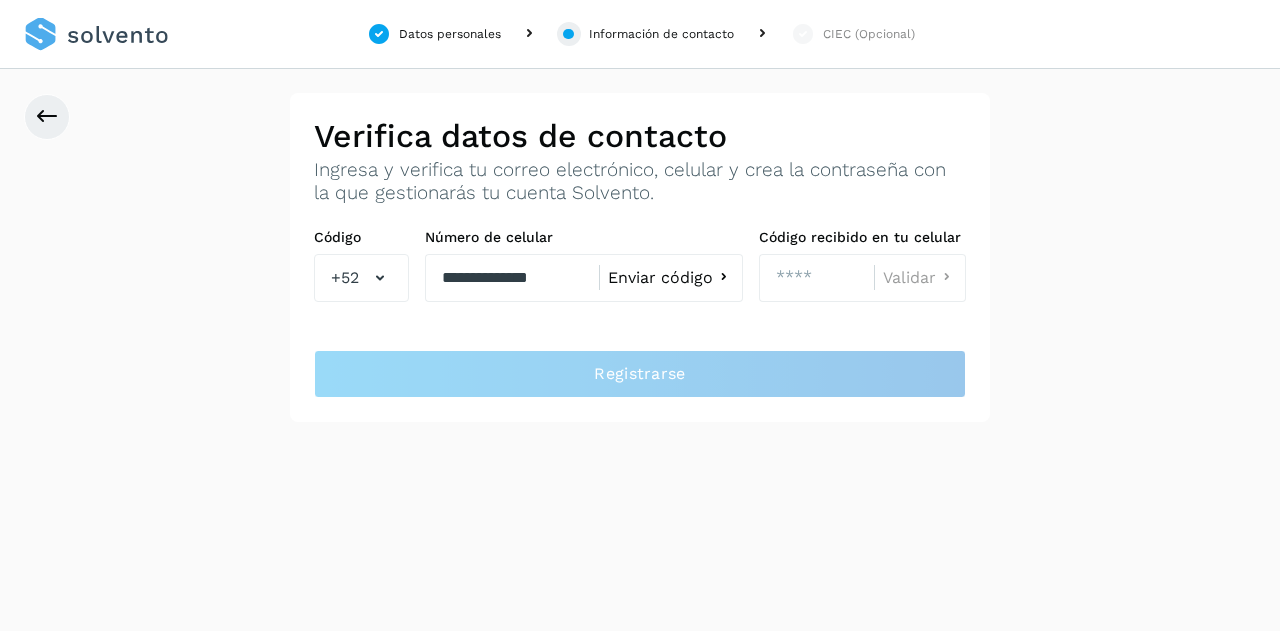 click on "Enviar código" 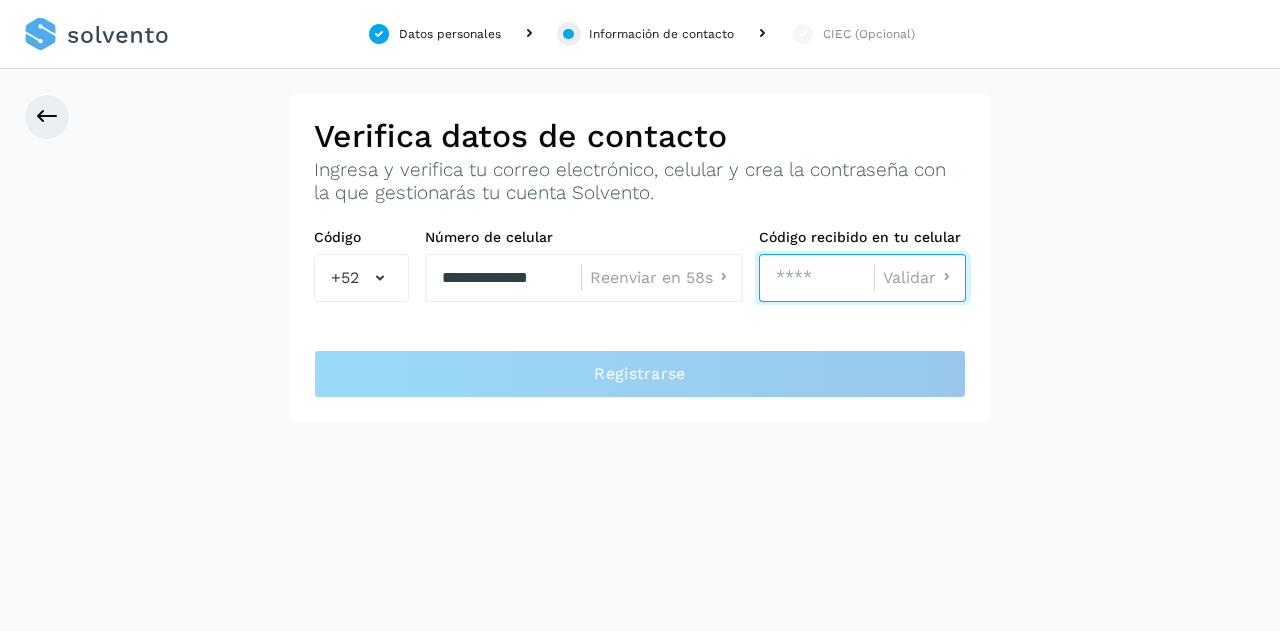 click at bounding box center [816, 278] 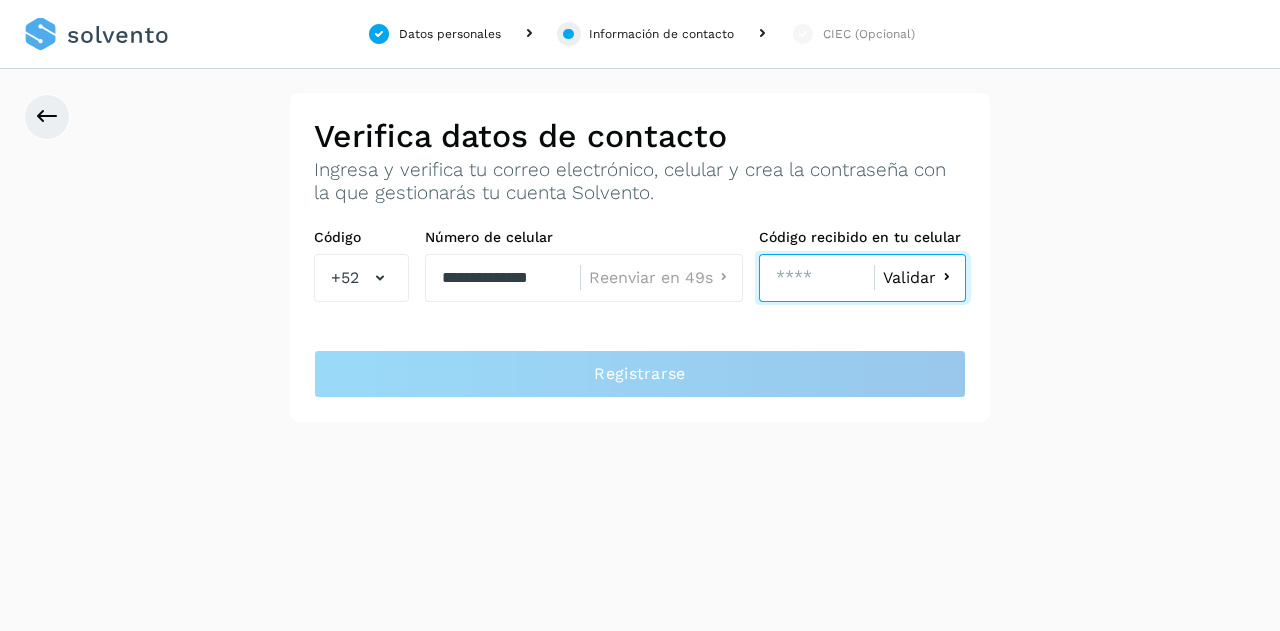 type on "****" 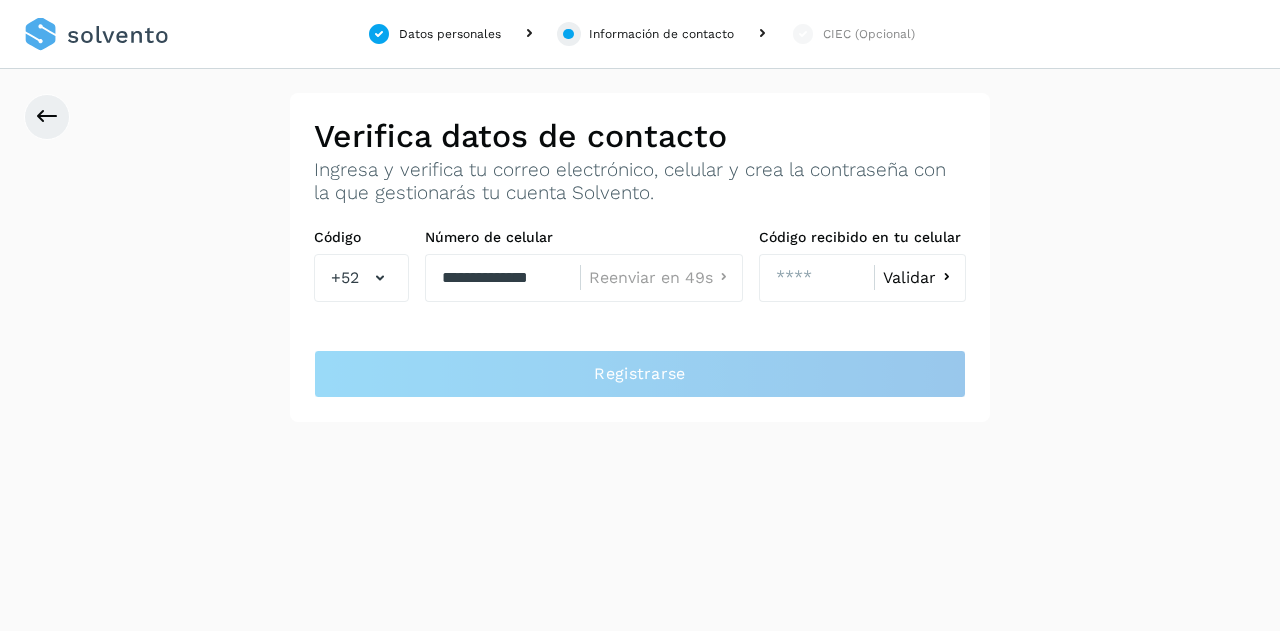 click on "Validar" 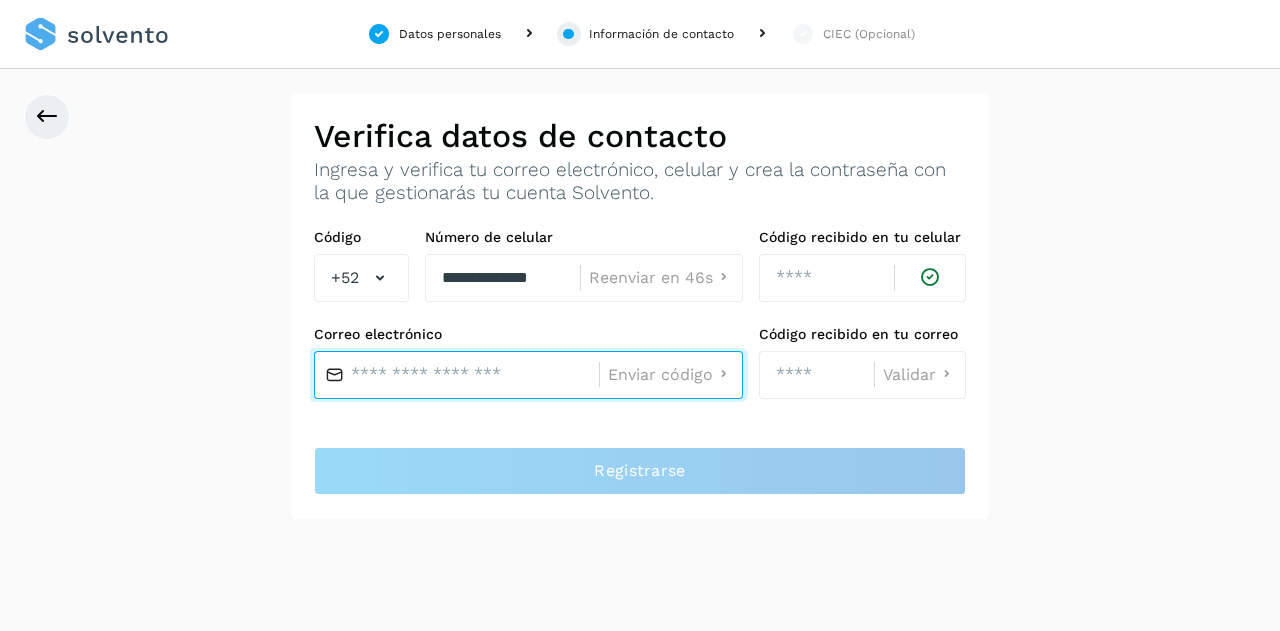 click at bounding box center (456, 375) 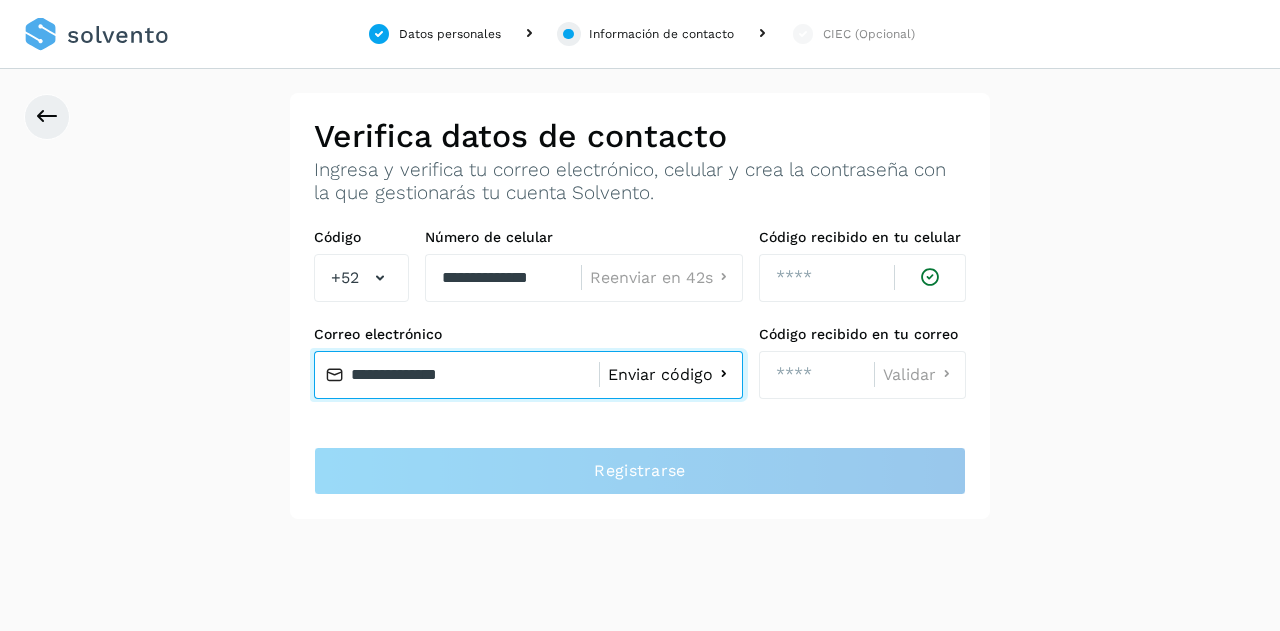type on "**********" 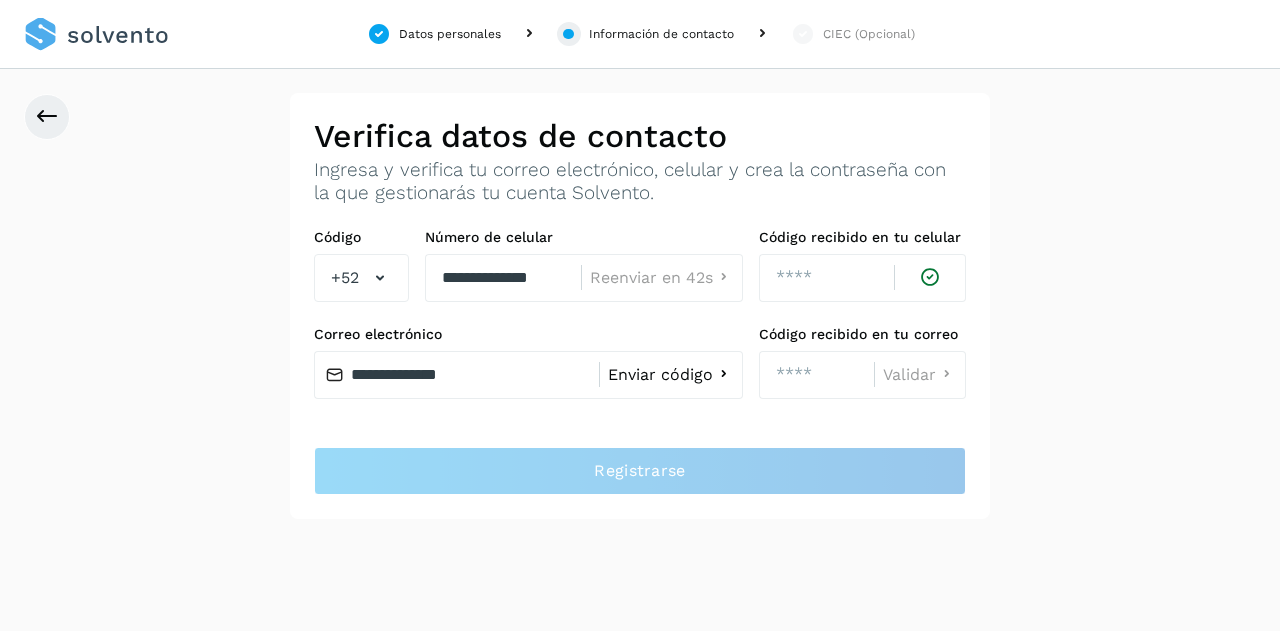 click on "Enviar código" 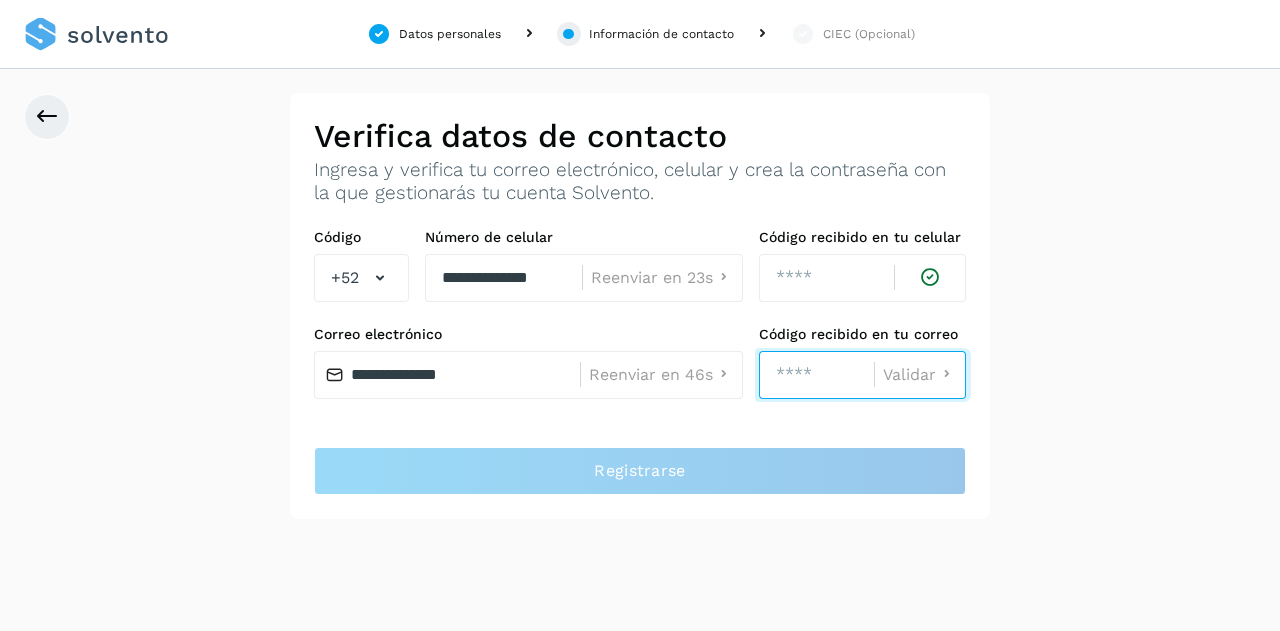 click at bounding box center (816, 375) 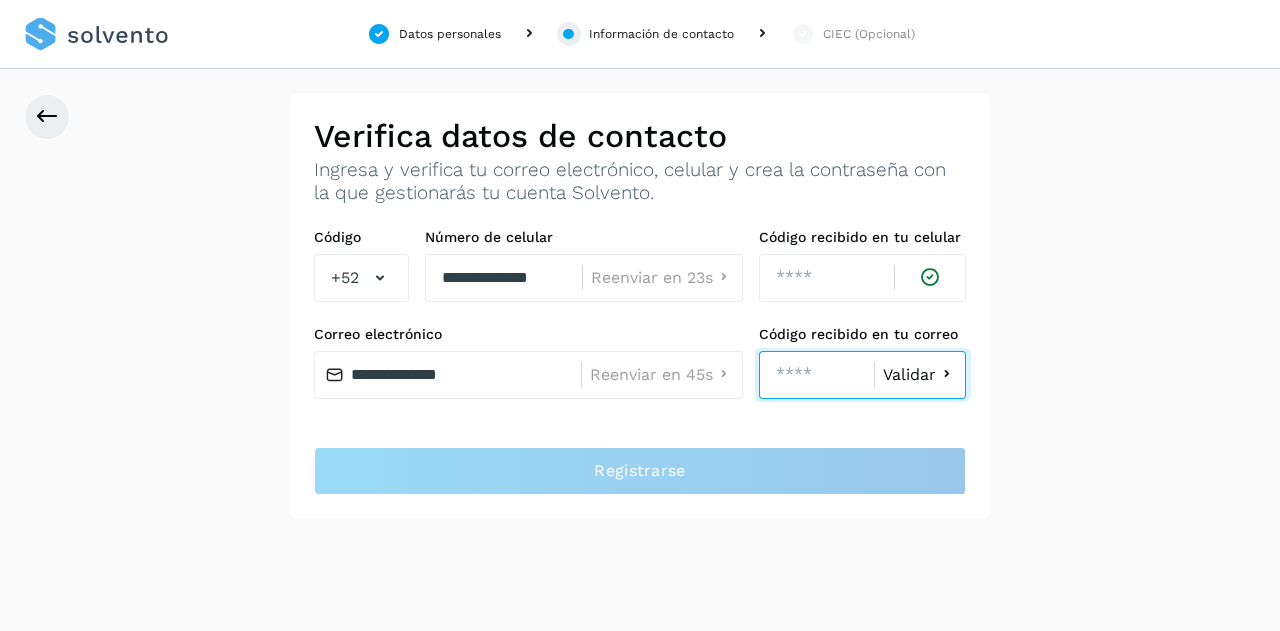 type on "****" 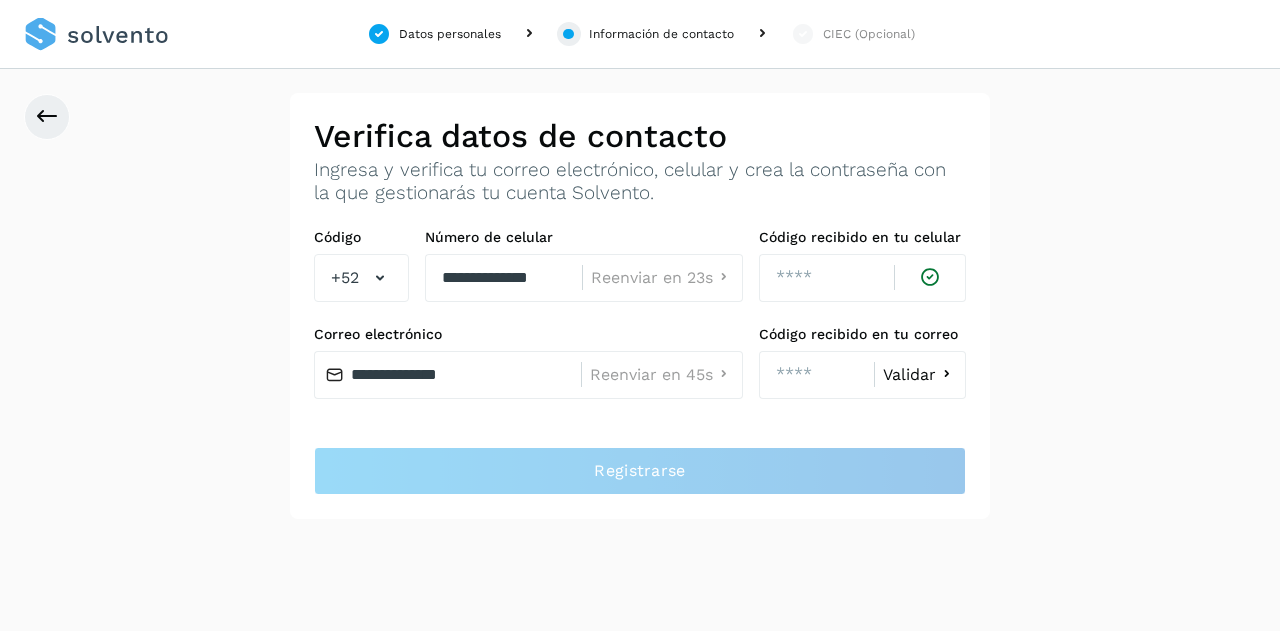 click on "Validar" 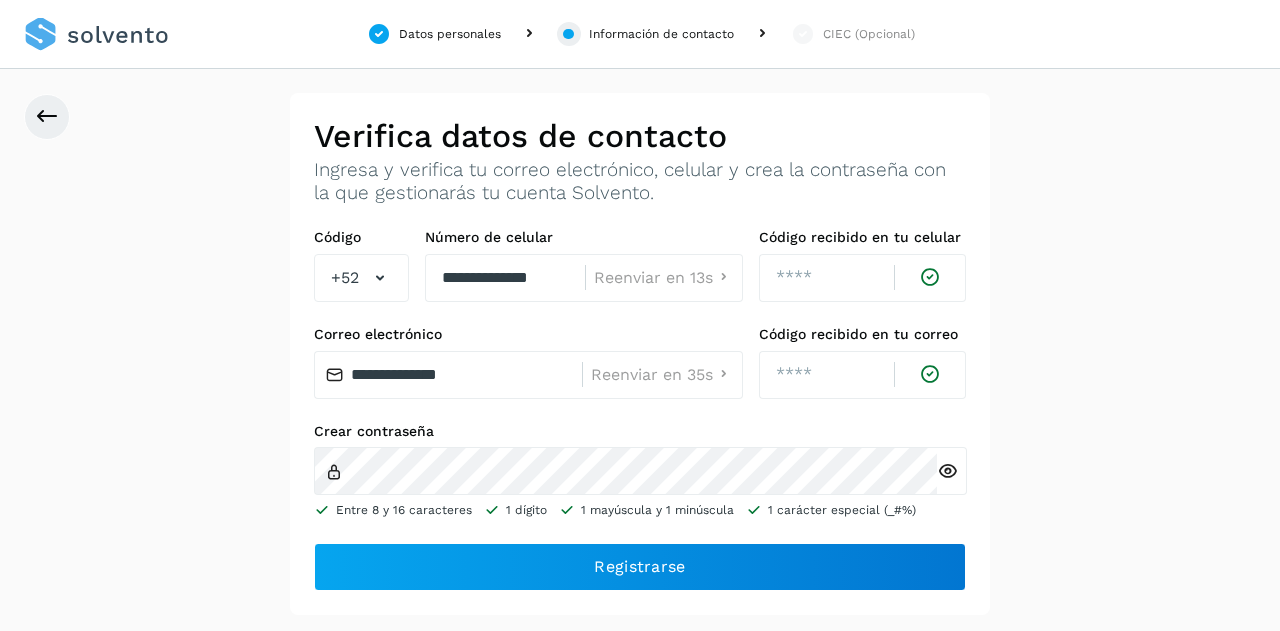 click at bounding box center [947, 471] 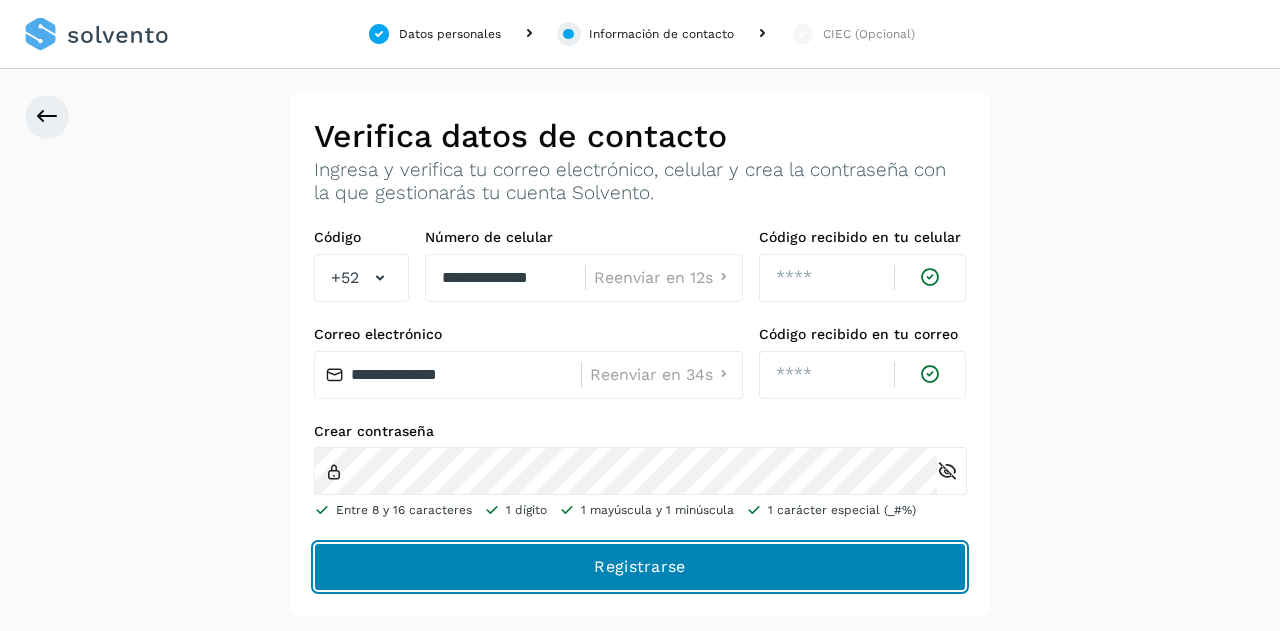 click on "Registrarse" 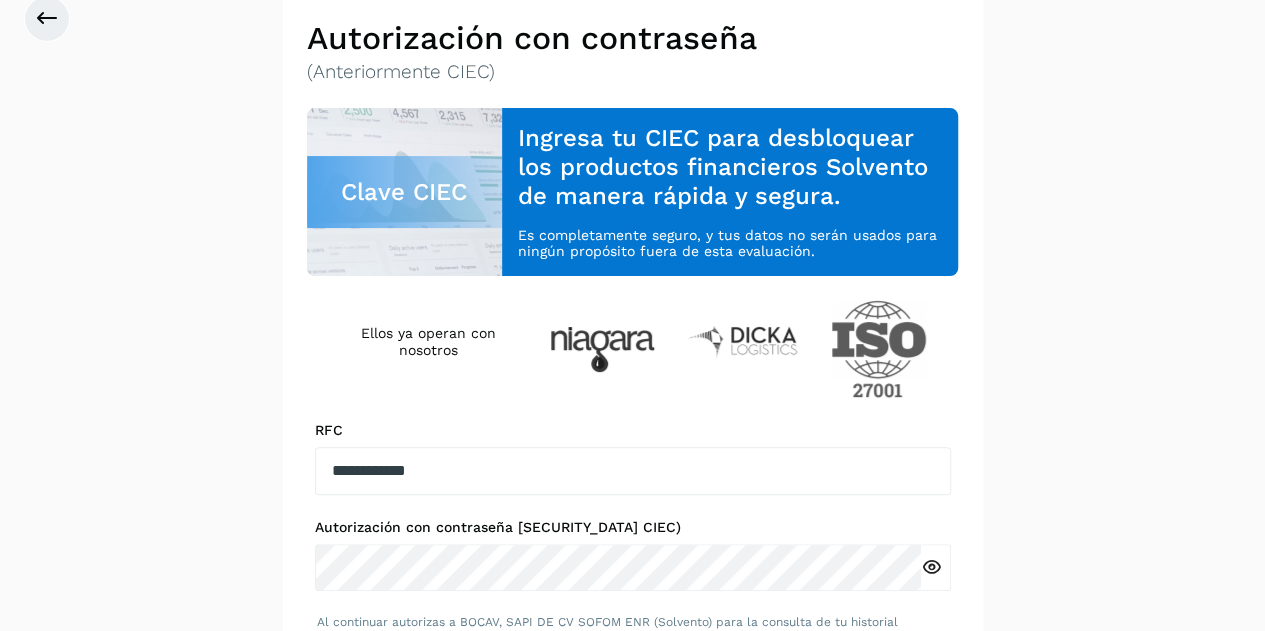 scroll, scrollTop: 205, scrollLeft: 0, axis: vertical 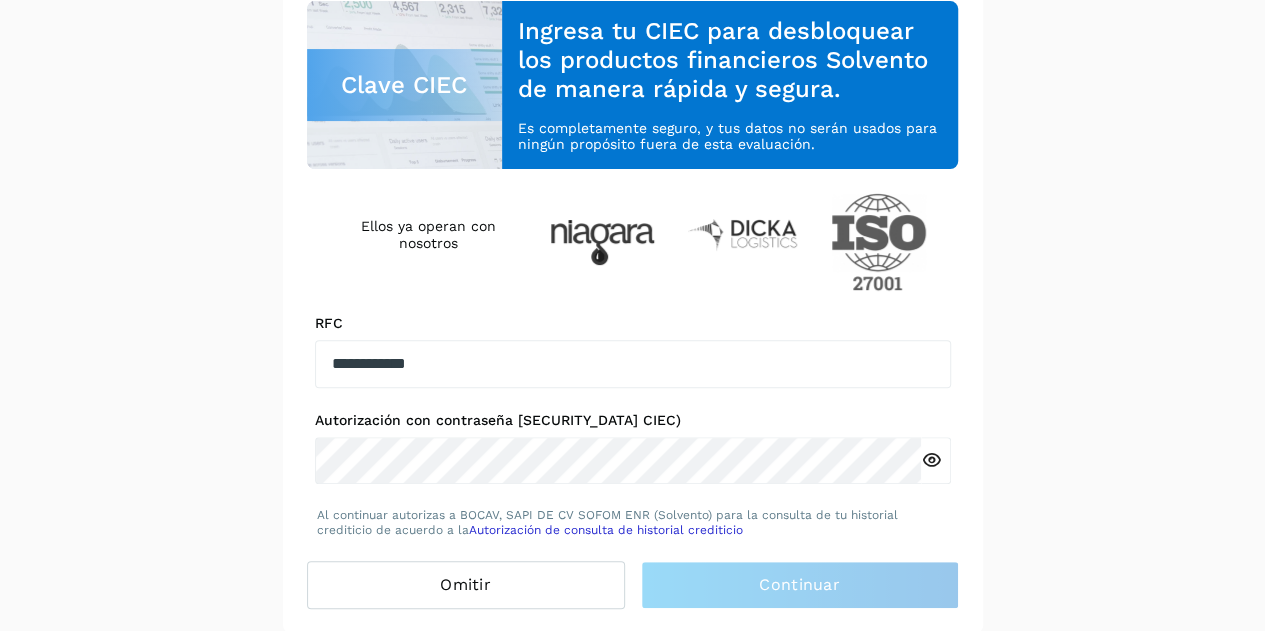 click at bounding box center (931, 460) 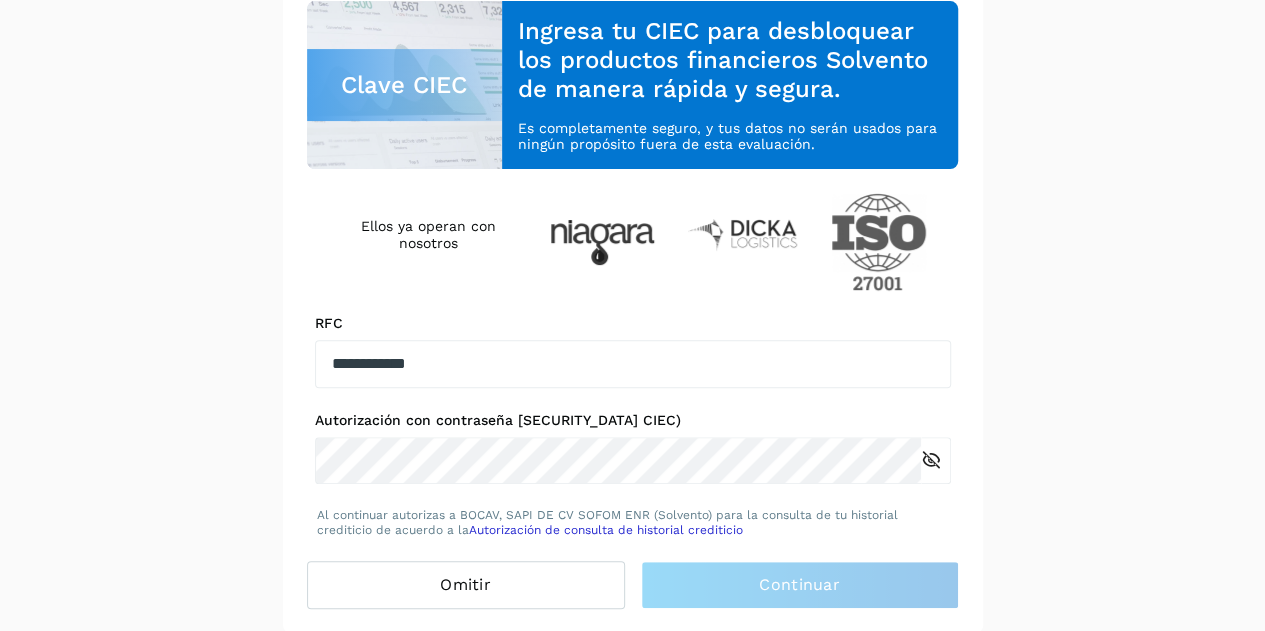 click at bounding box center [931, 460] 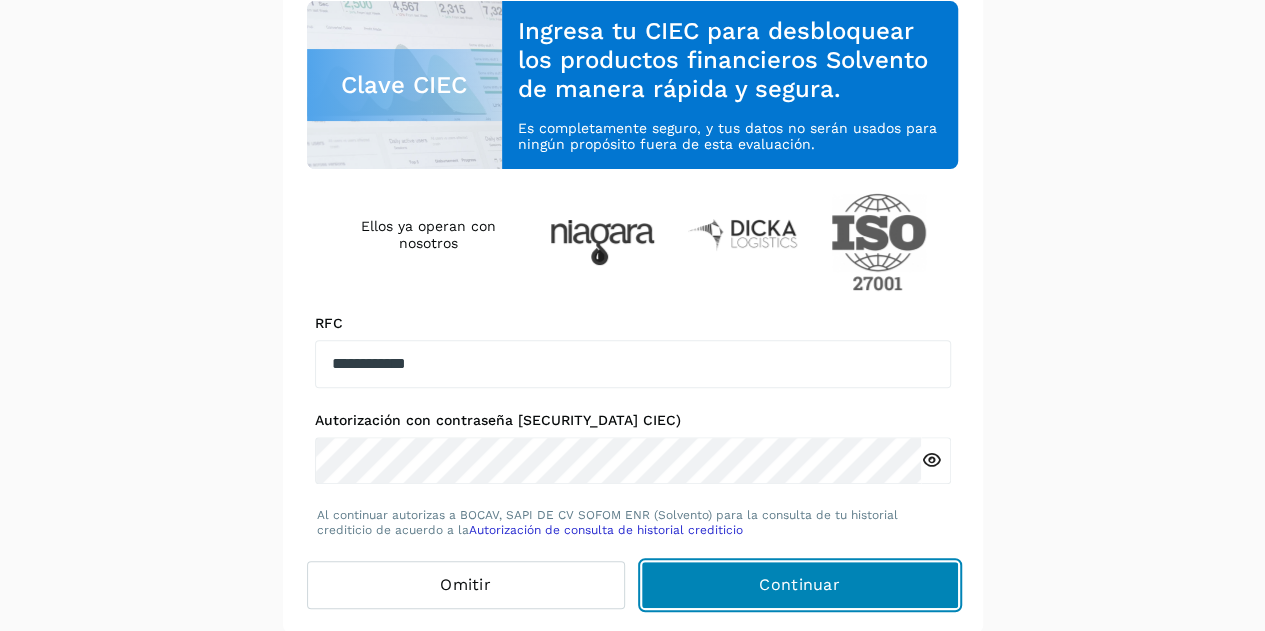 click on "Continuar" 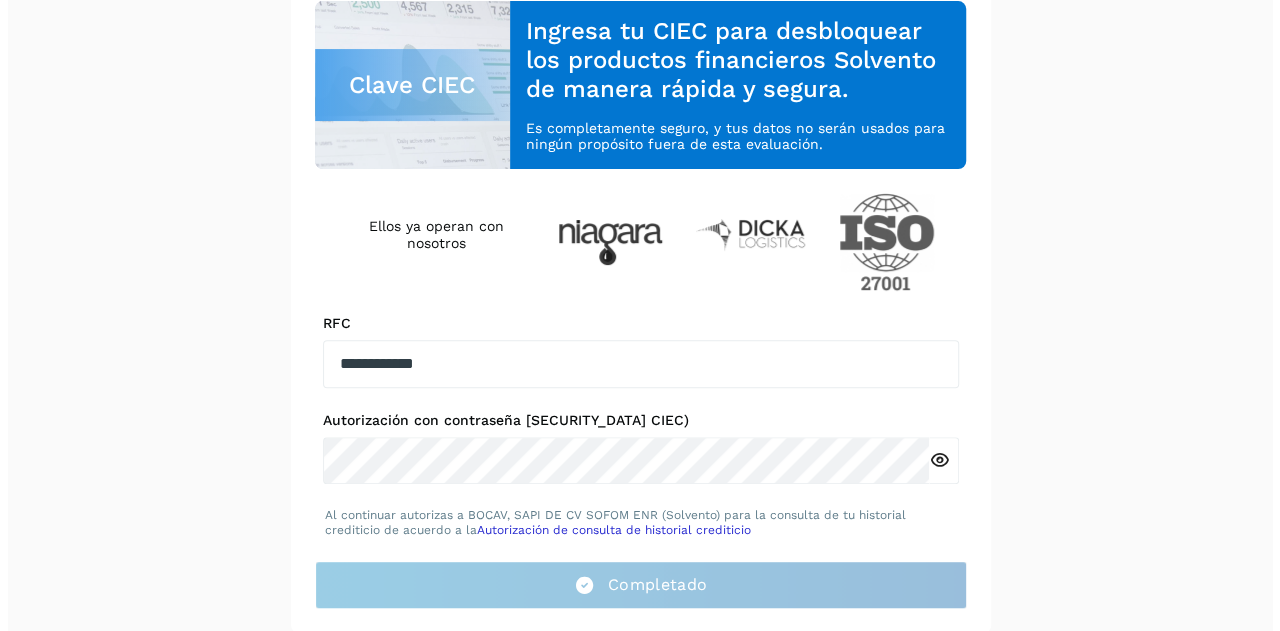 scroll, scrollTop: 0, scrollLeft: 0, axis: both 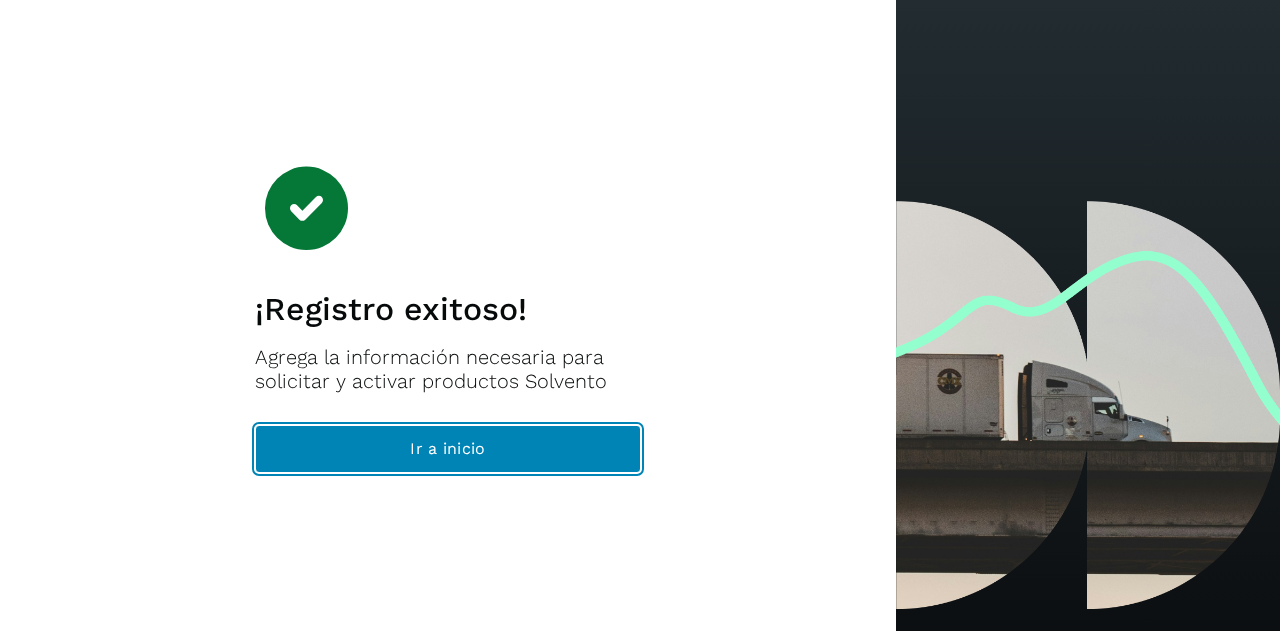 click on "Ir a inicio" at bounding box center (448, 449) 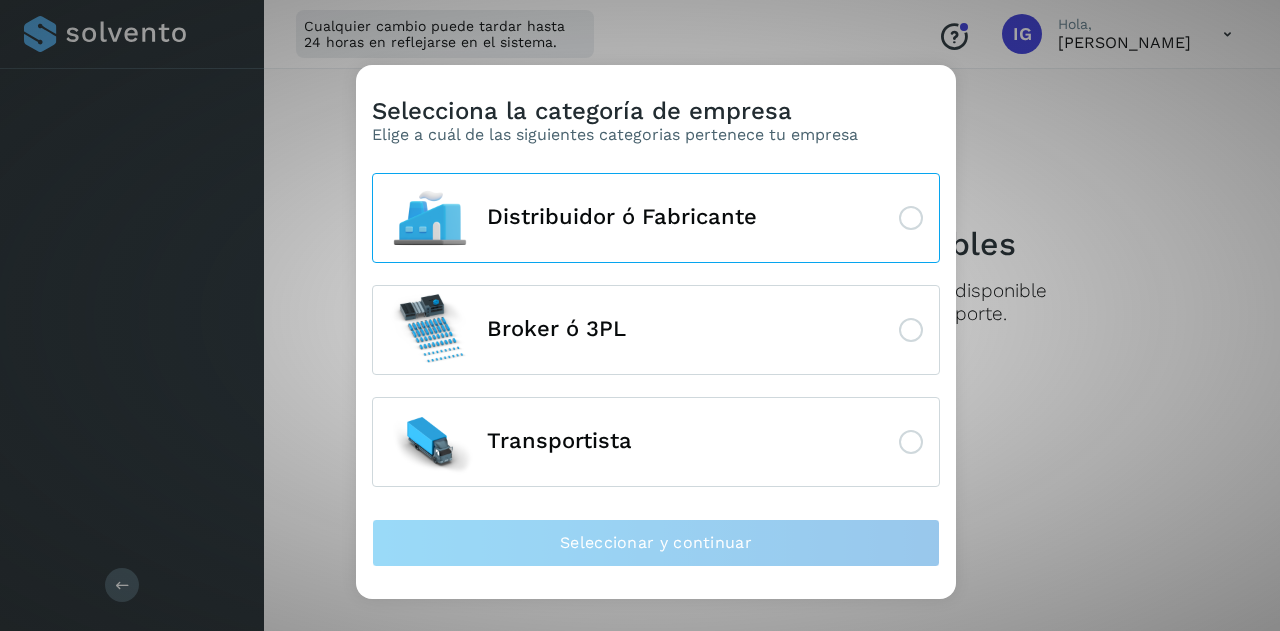 click on "Distribuidor ó Fabricante" 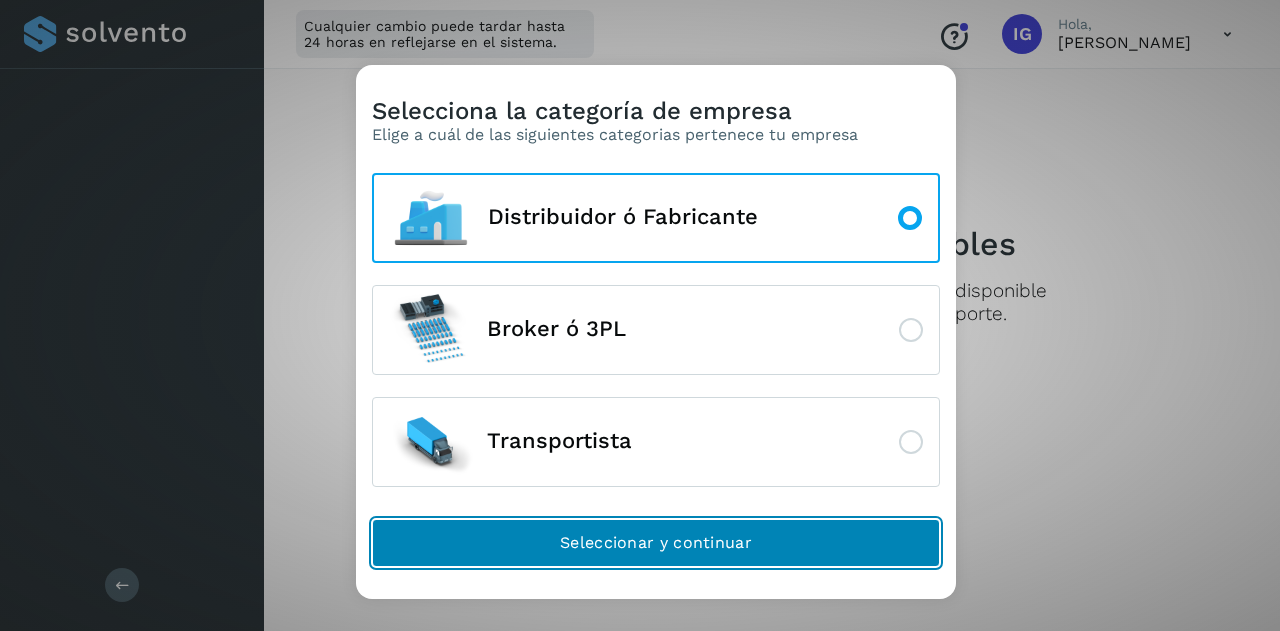 click on "Seleccionar y continuar" 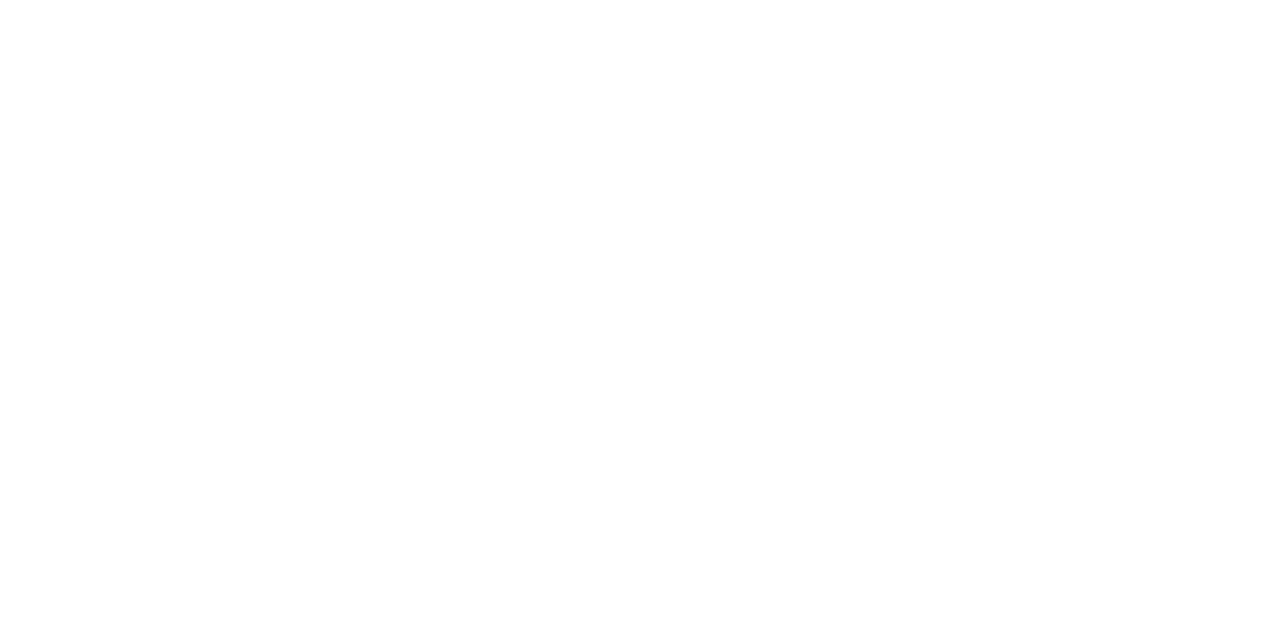 scroll, scrollTop: 0, scrollLeft: 0, axis: both 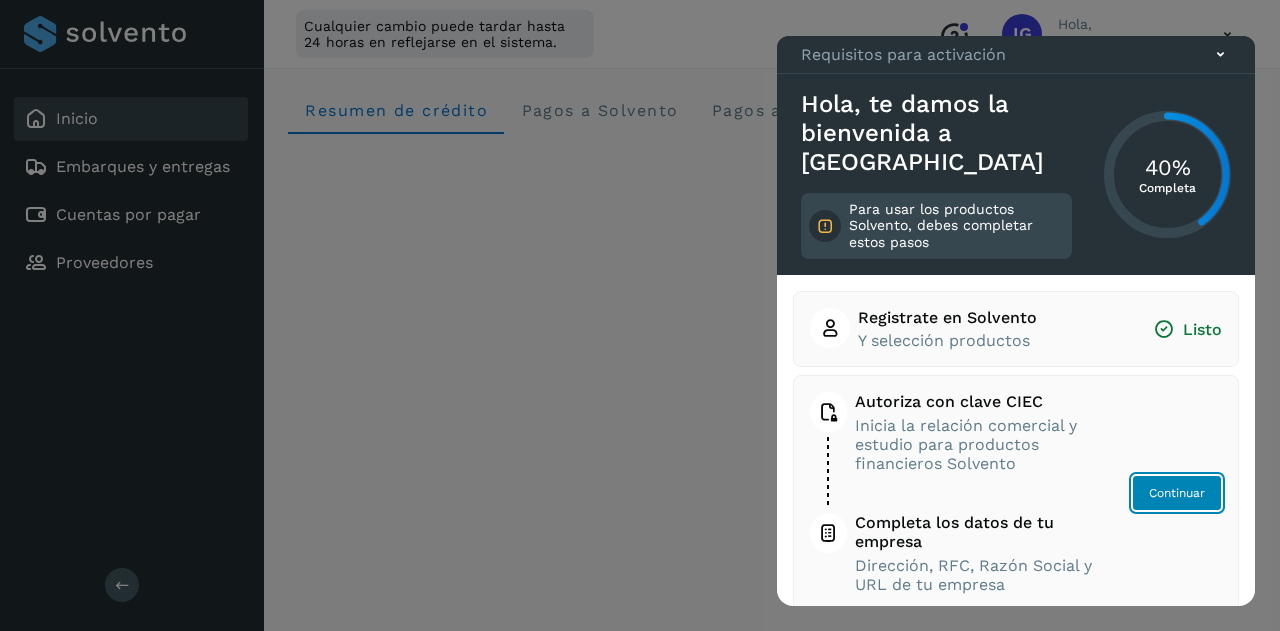 click on "Continuar" 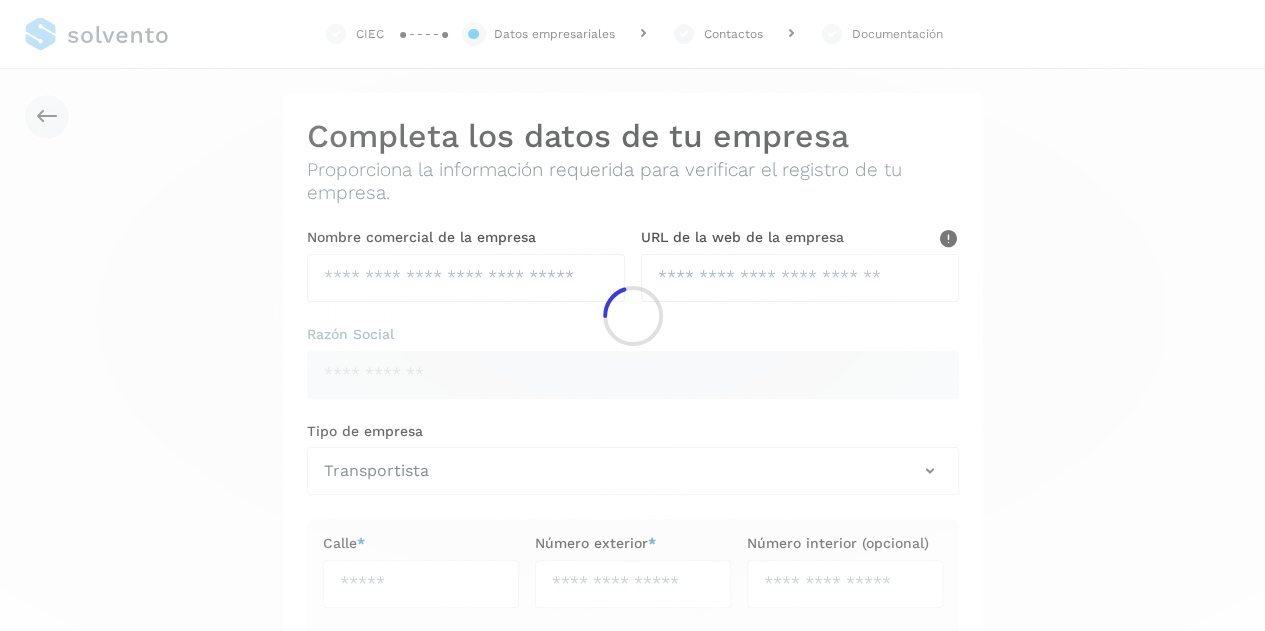 type on "**********" 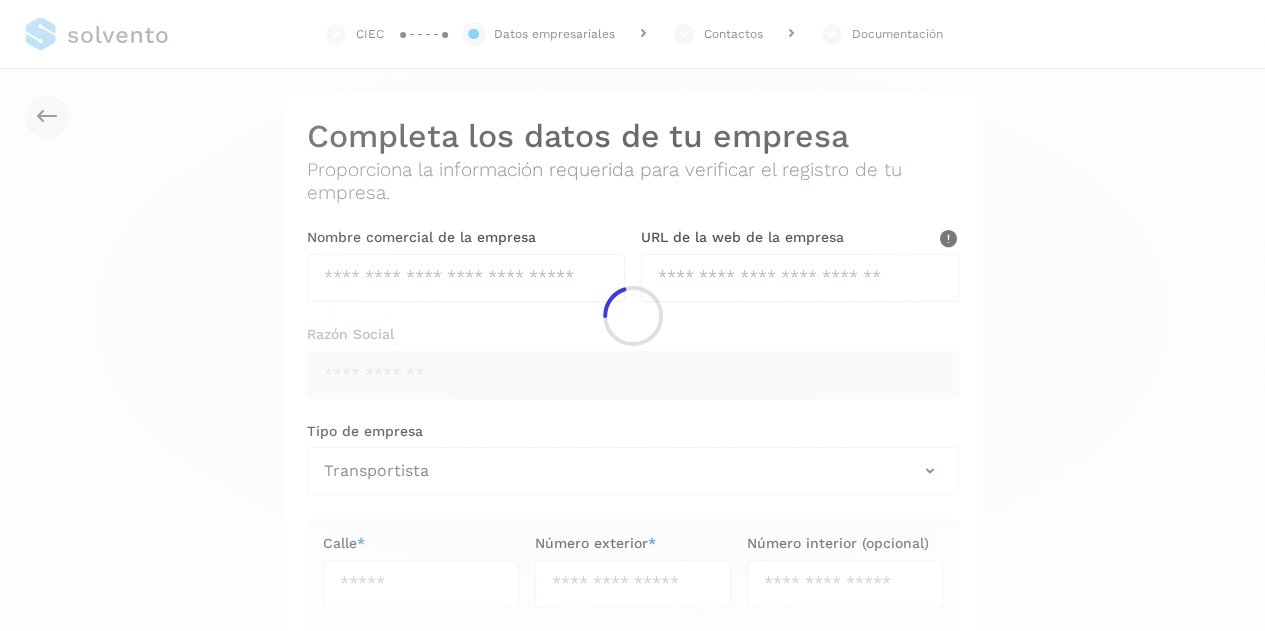type on "**********" 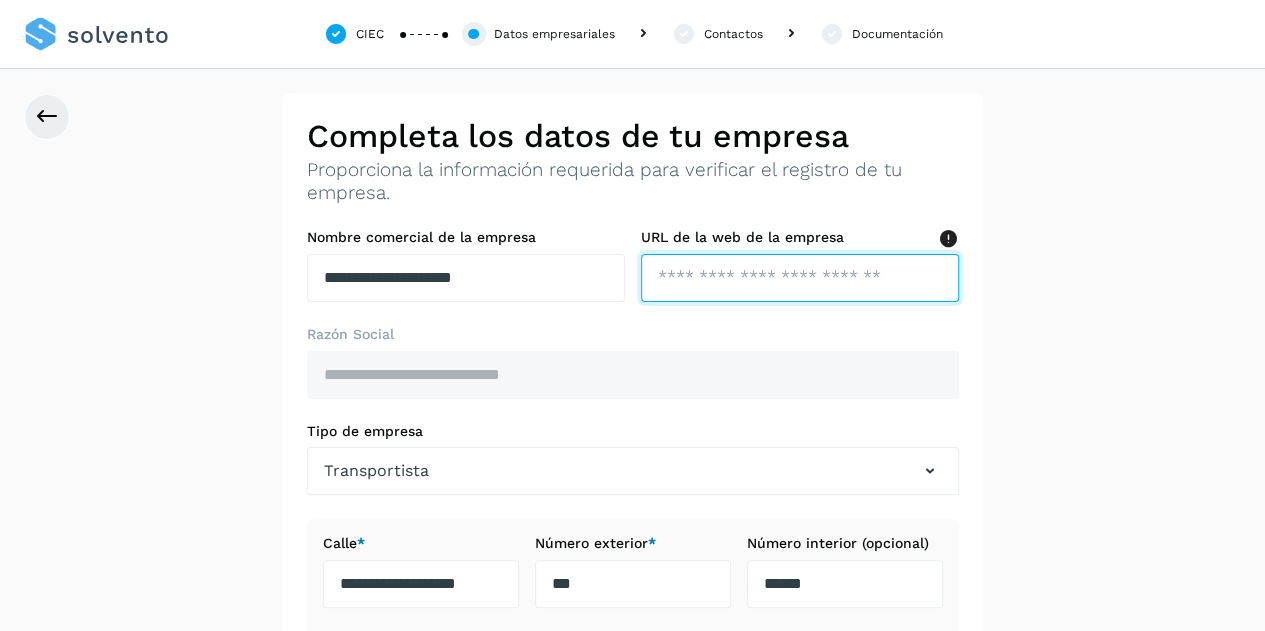 click at bounding box center (800, 278) 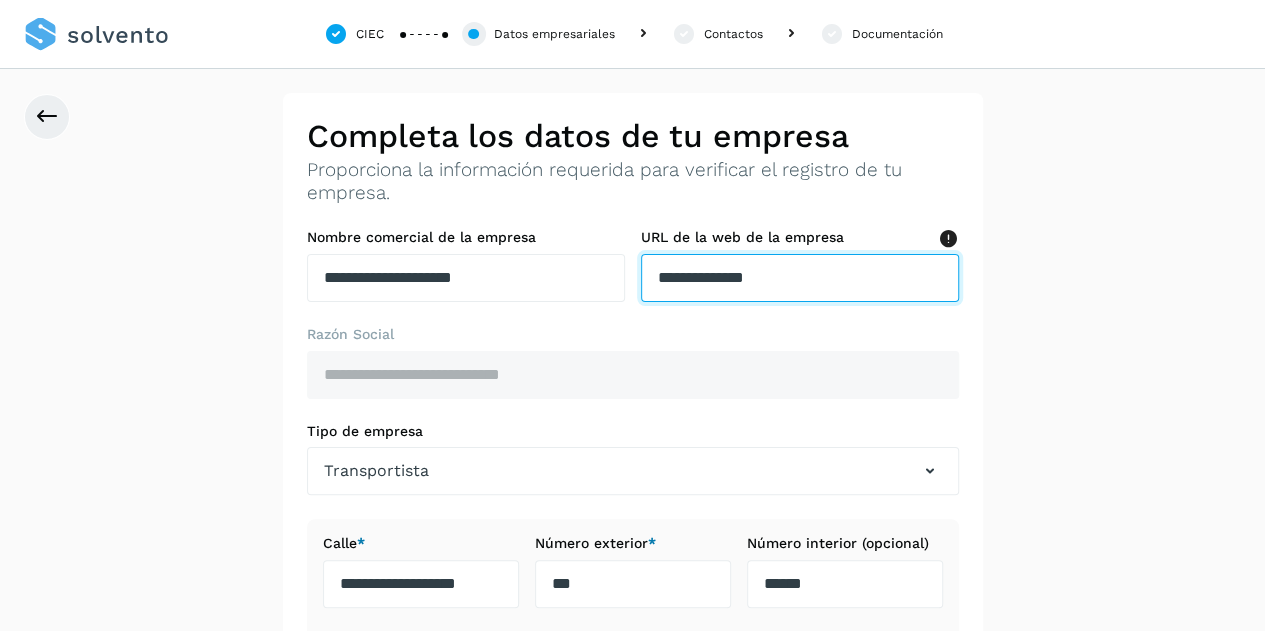 type on "**********" 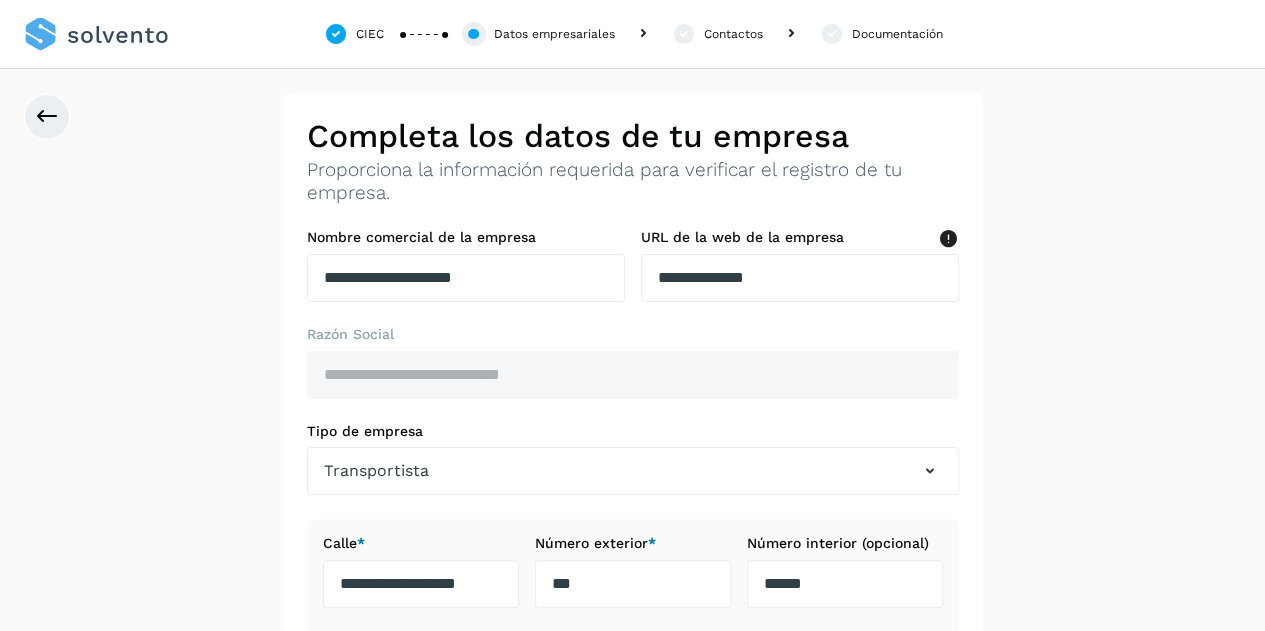 click on "**********" at bounding box center [632, 522] 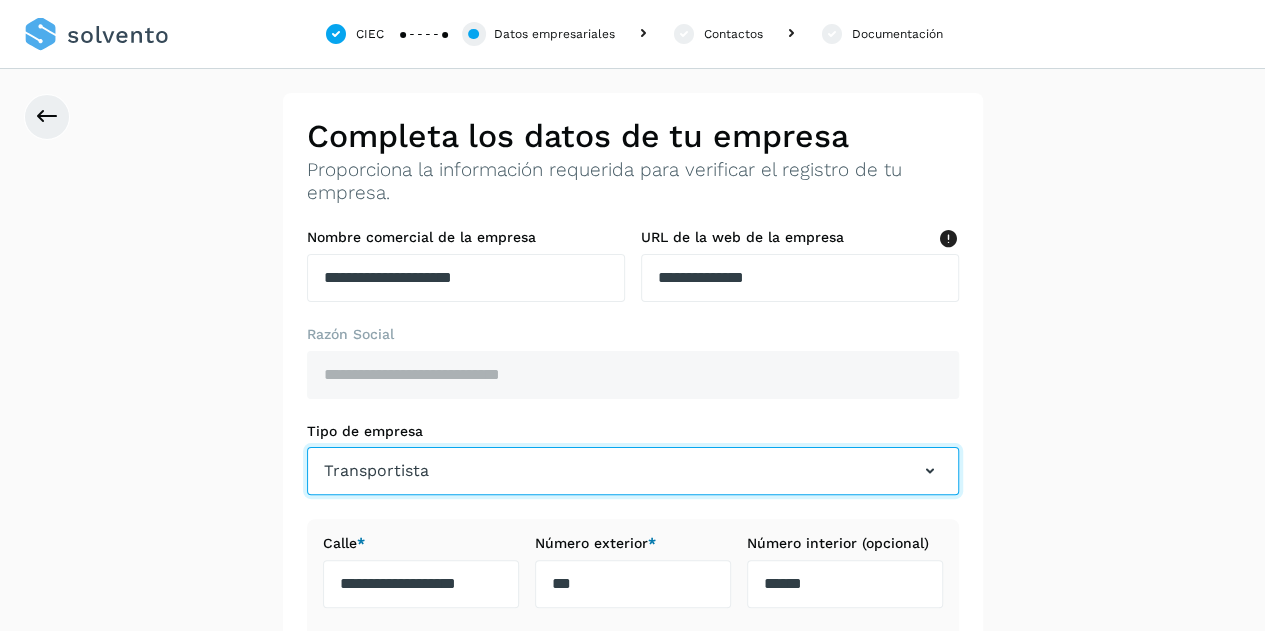click on "Transportista" at bounding box center [633, 471] 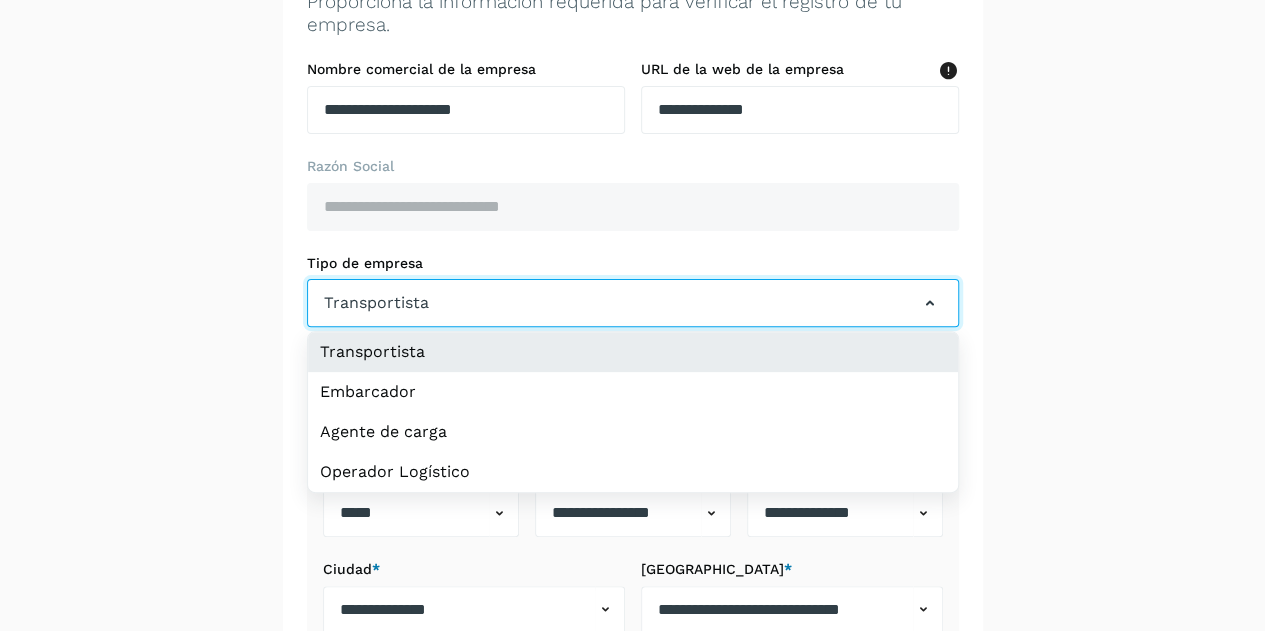 scroll, scrollTop: 181, scrollLeft: 0, axis: vertical 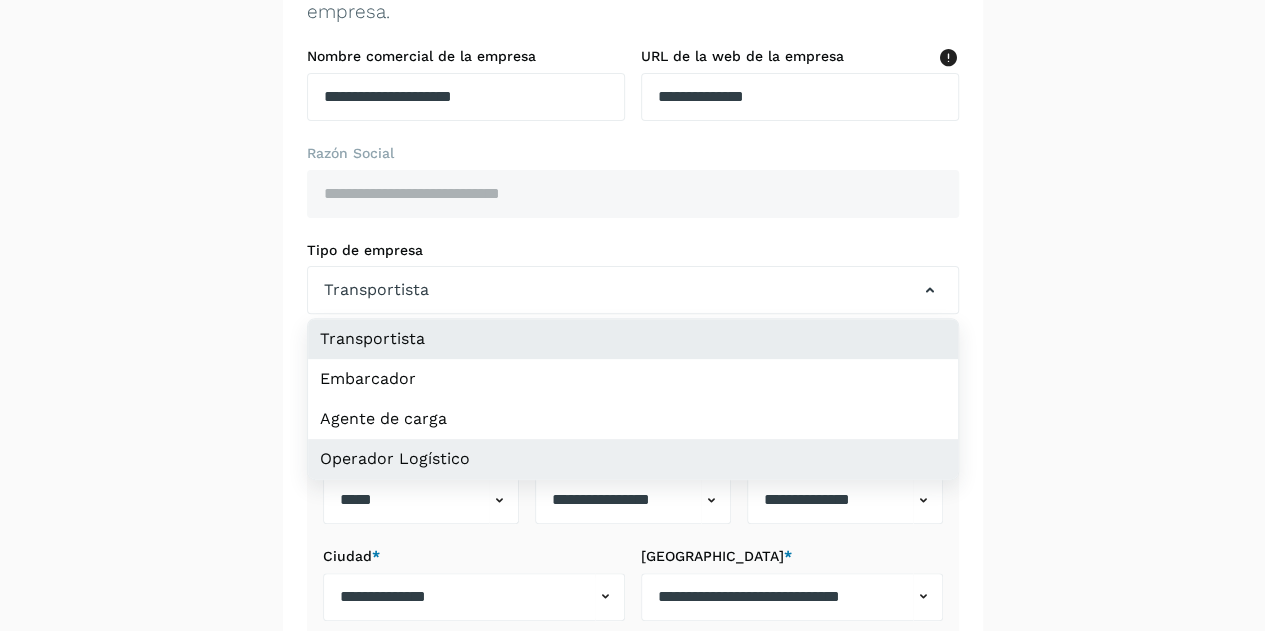 click on "Operador Logístico" 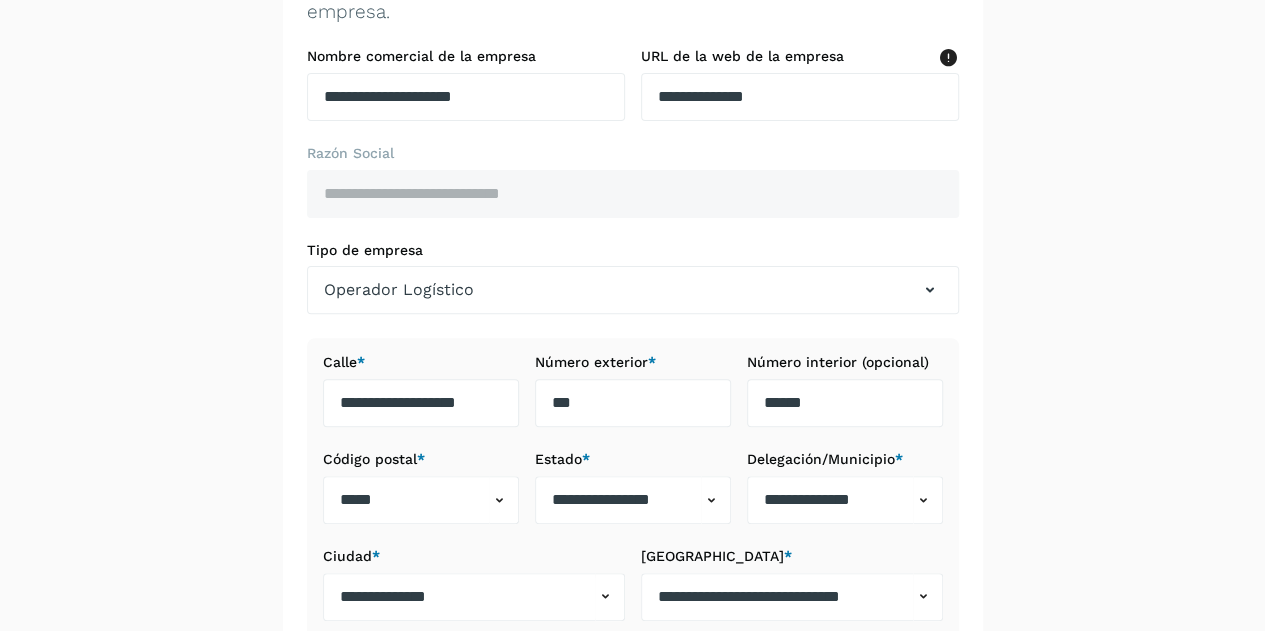 click on "**********" at bounding box center [632, 341] 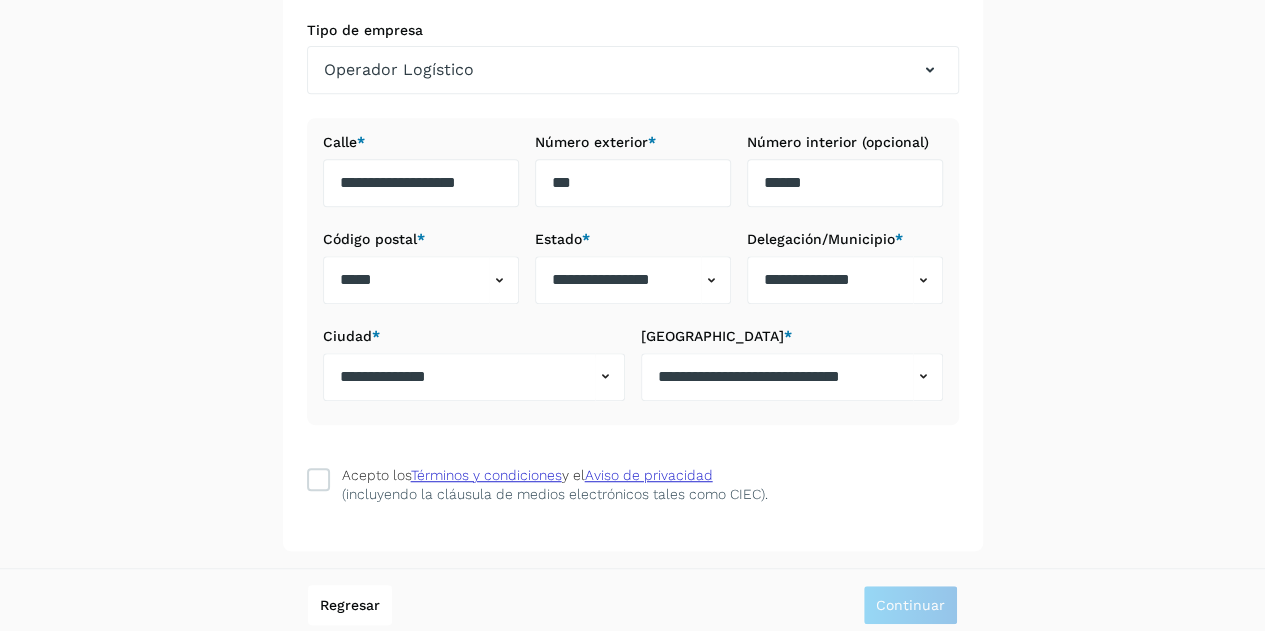 scroll, scrollTop: 406, scrollLeft: 0, axis: vertical 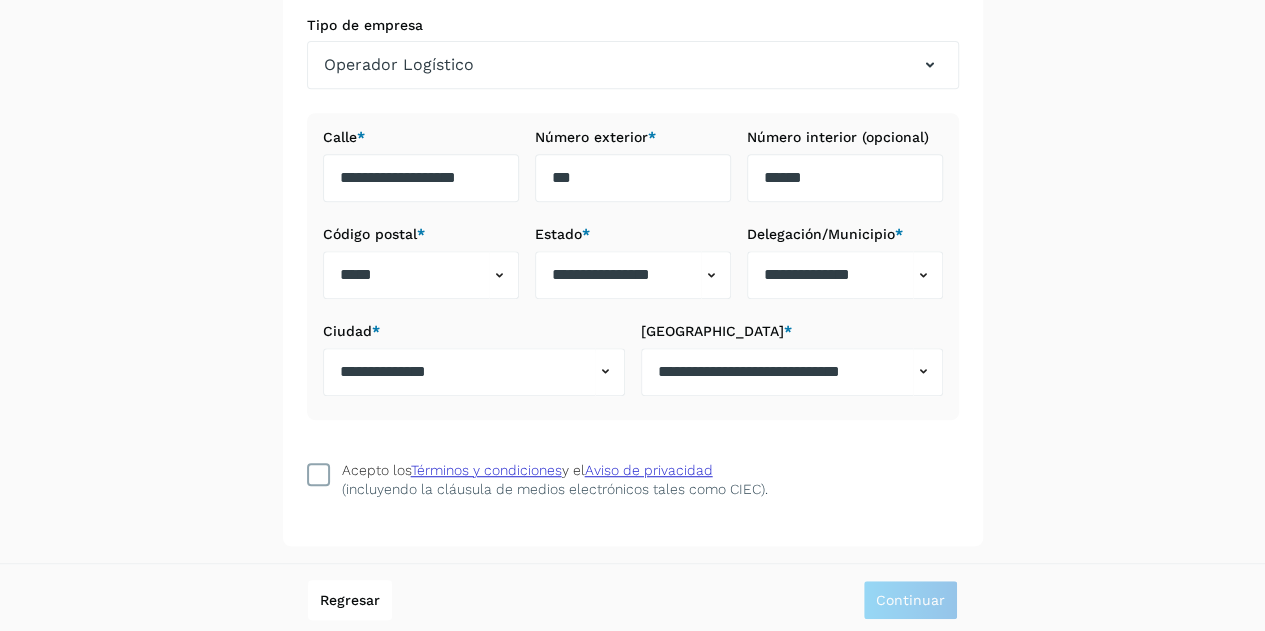 click at bounding box center [318, 474] 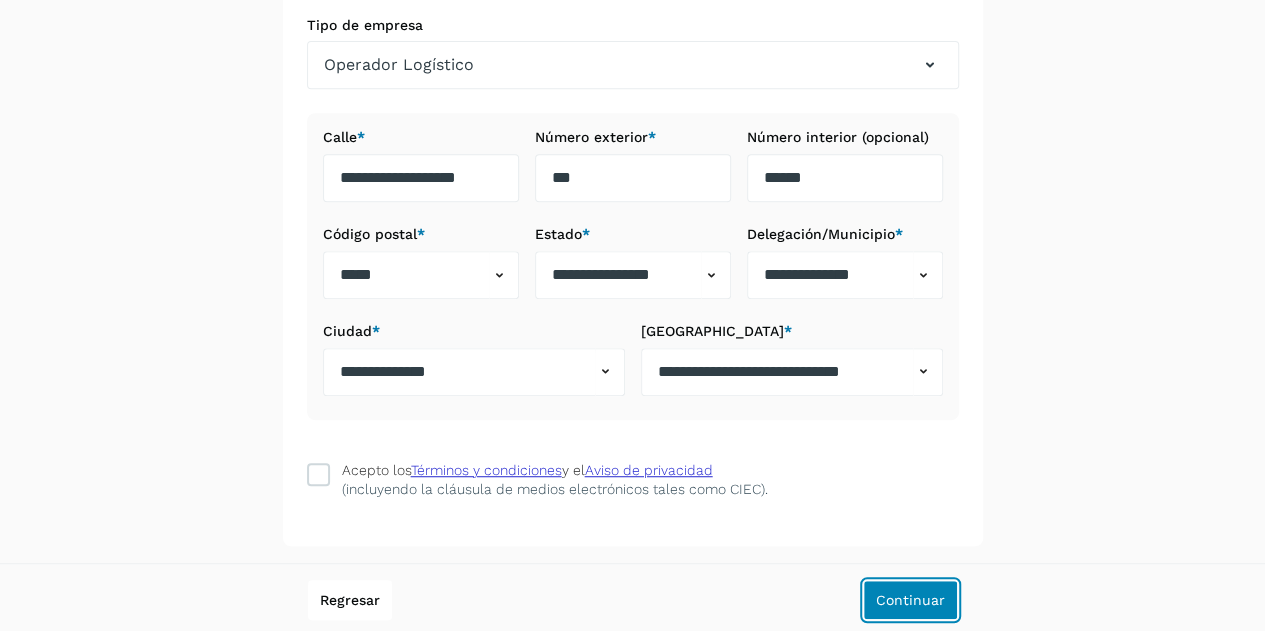 click on "Continuar" at bounding box center [910, 600] 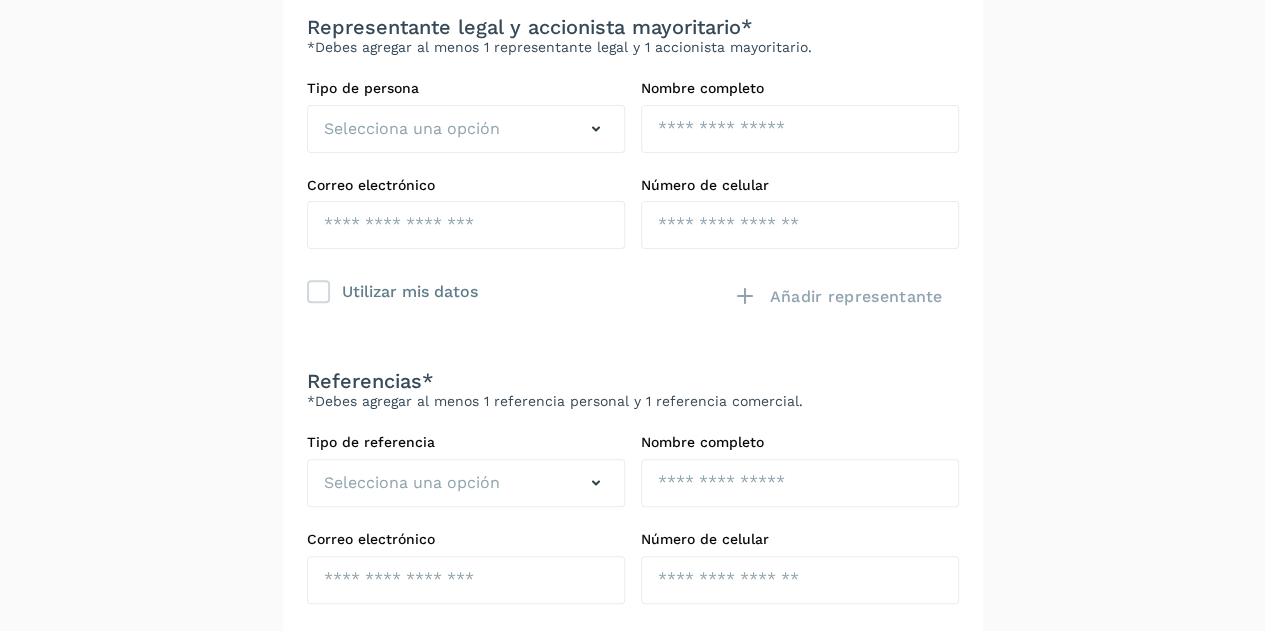 scroll, scrollTop: 66, scrollLeft: 0, axis: vertical 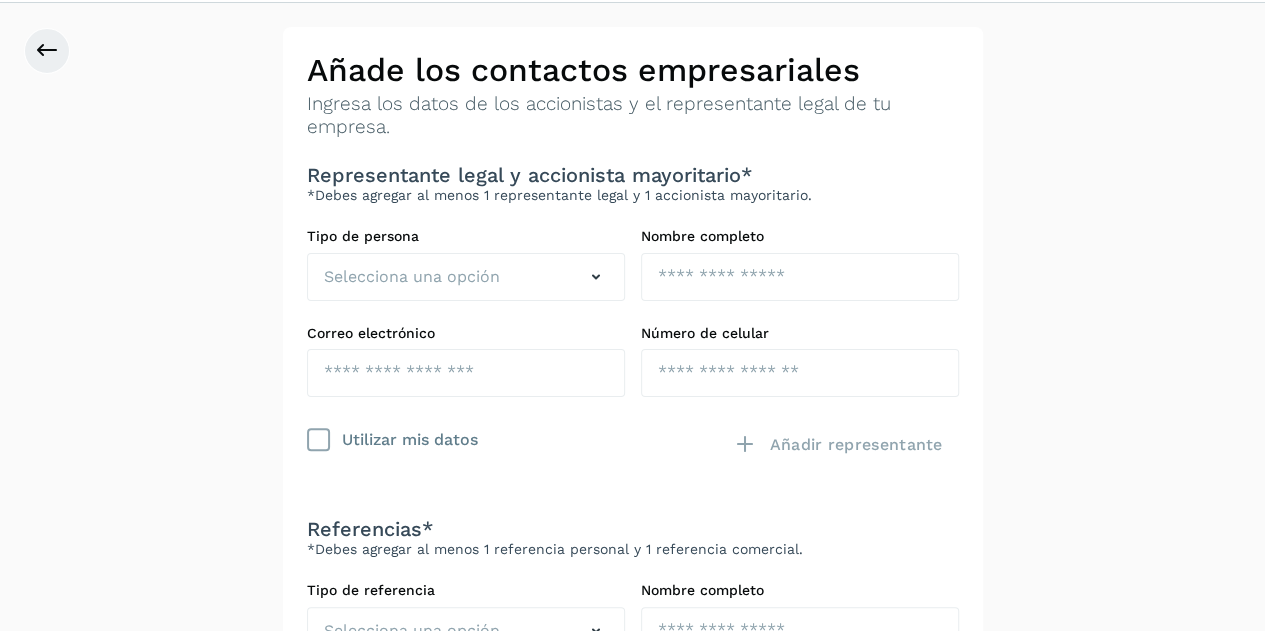 click at bounding box center (318, 440) 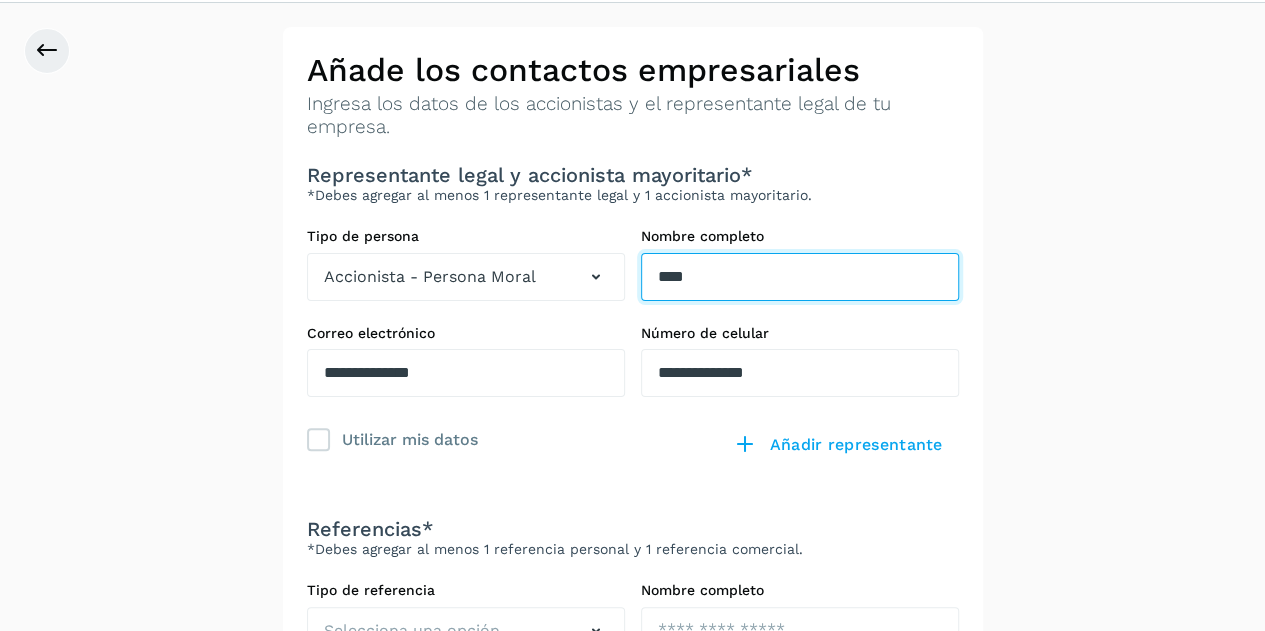 click on "****" at bounding box center (800, 277) 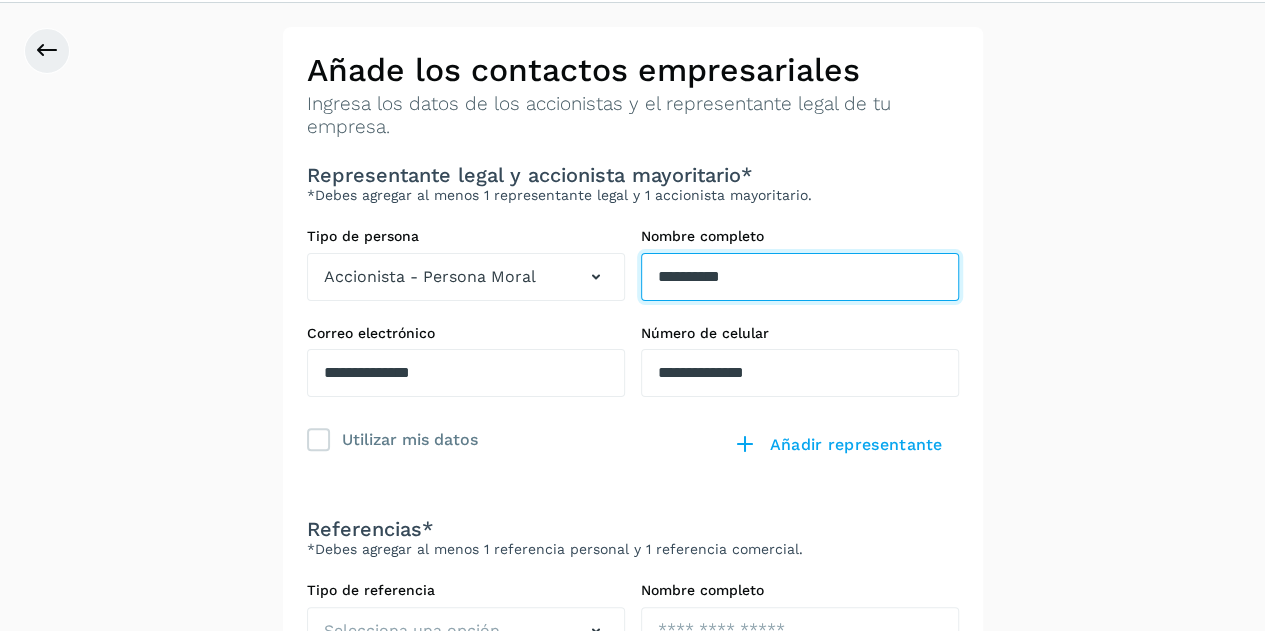 type on "**********" 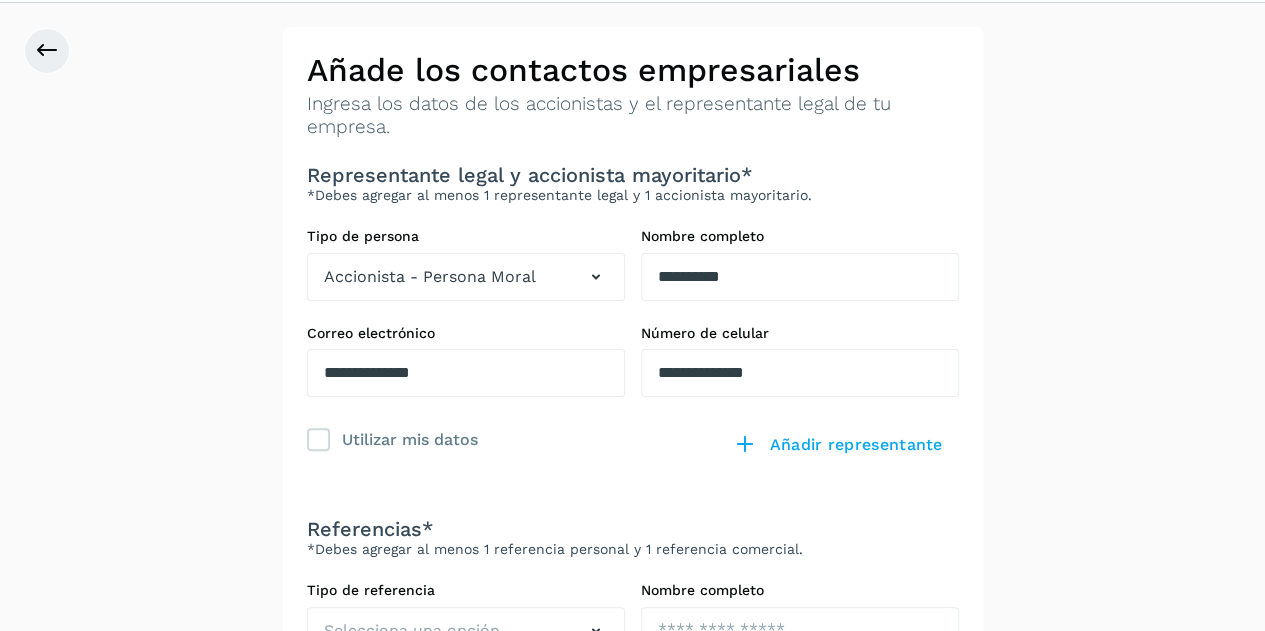 click on "**********" at bounding box center (632, 449) 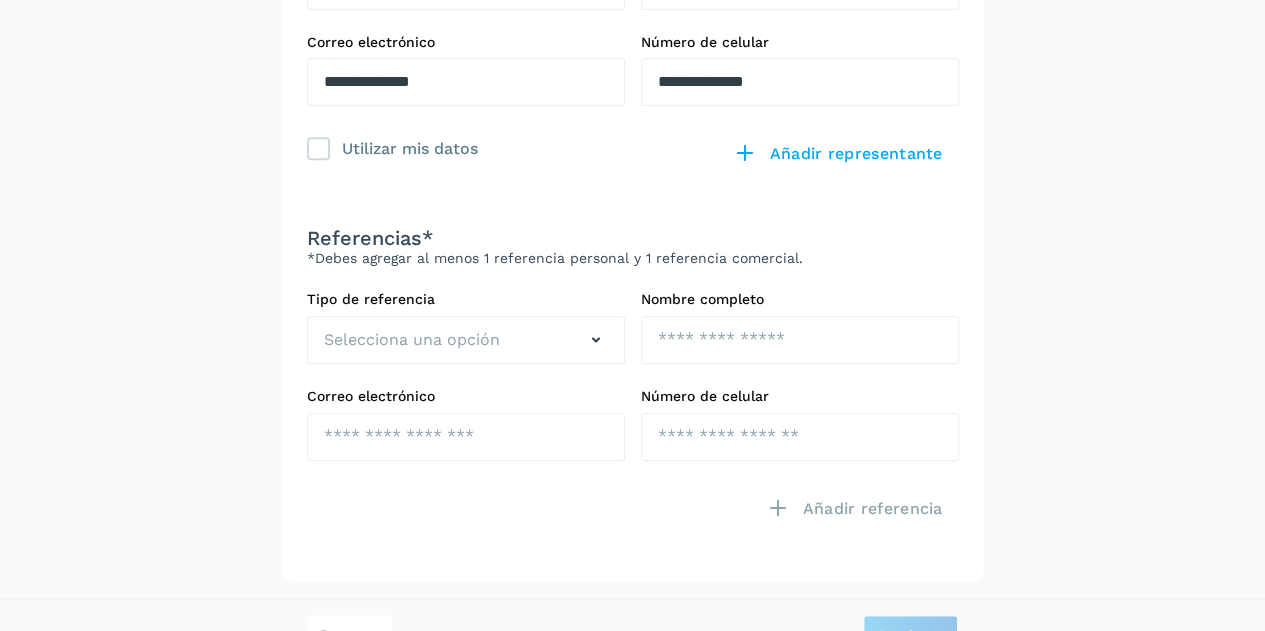 scroll, scrollTop: 374, scrollLeft: 0, axis: vertical 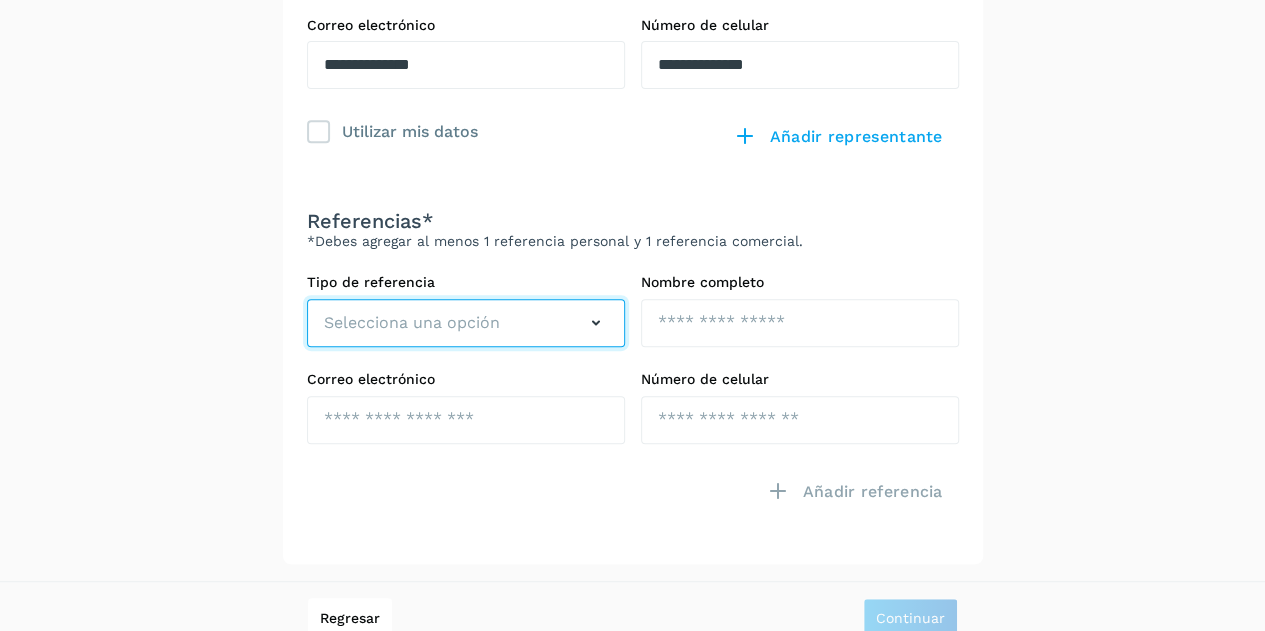 click on "Selecciona una opción" at bounding box center [412, 323] 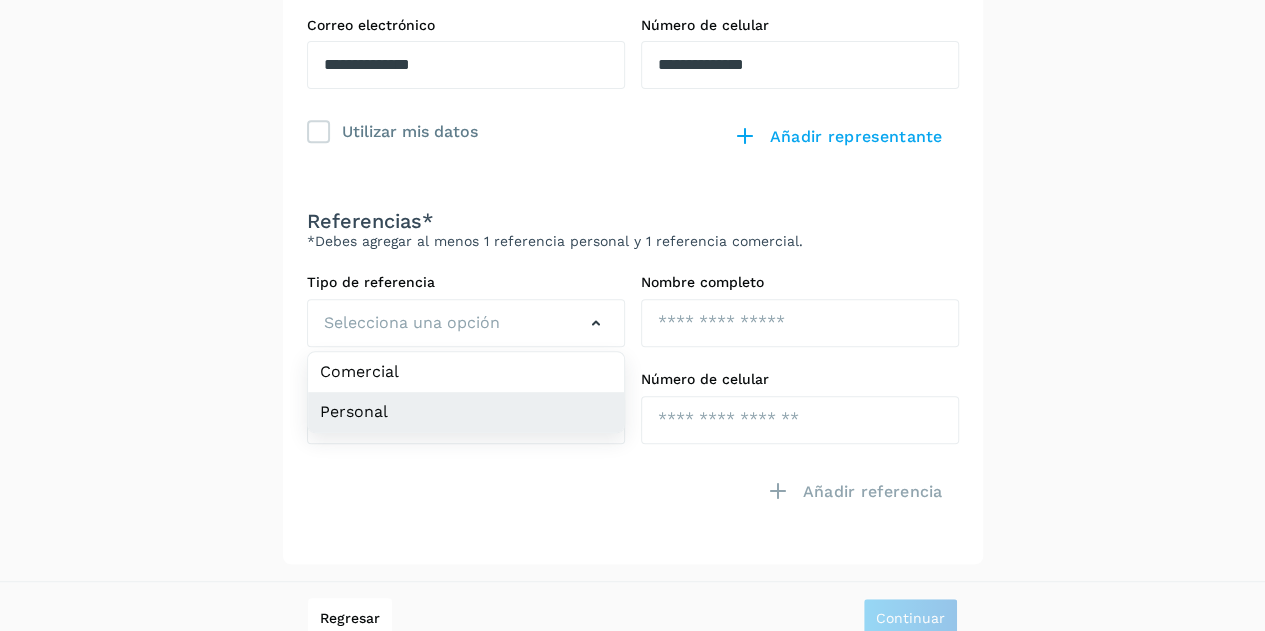 click on "Personal" 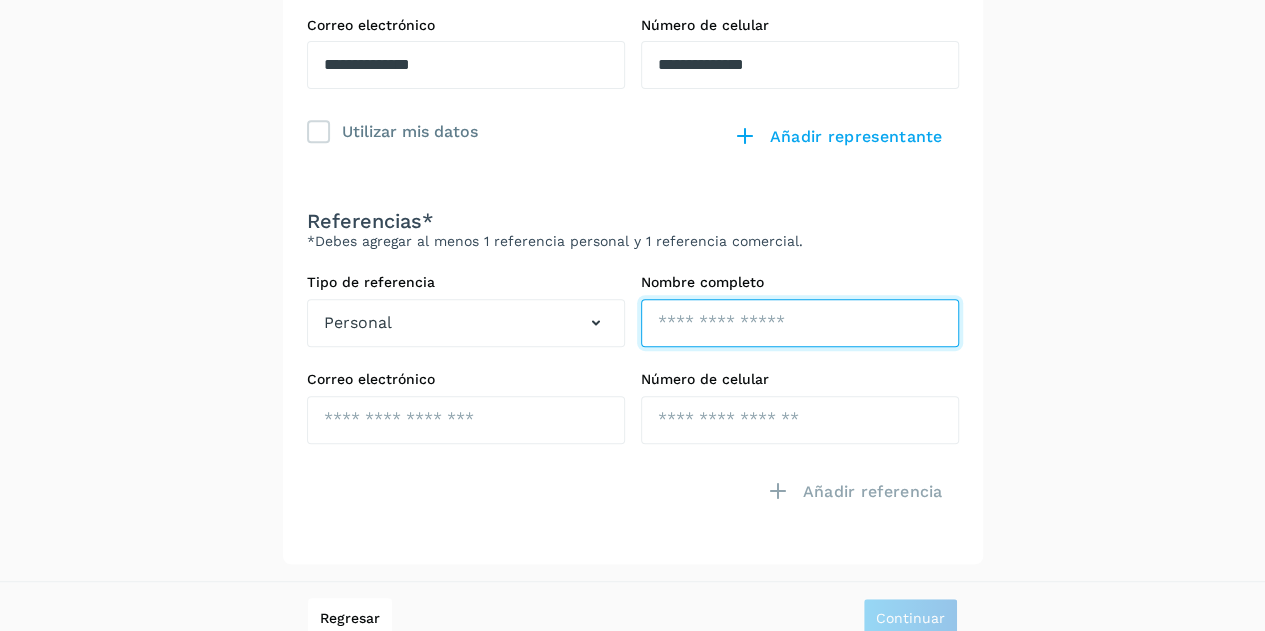 click at bounding box center (800, -31) 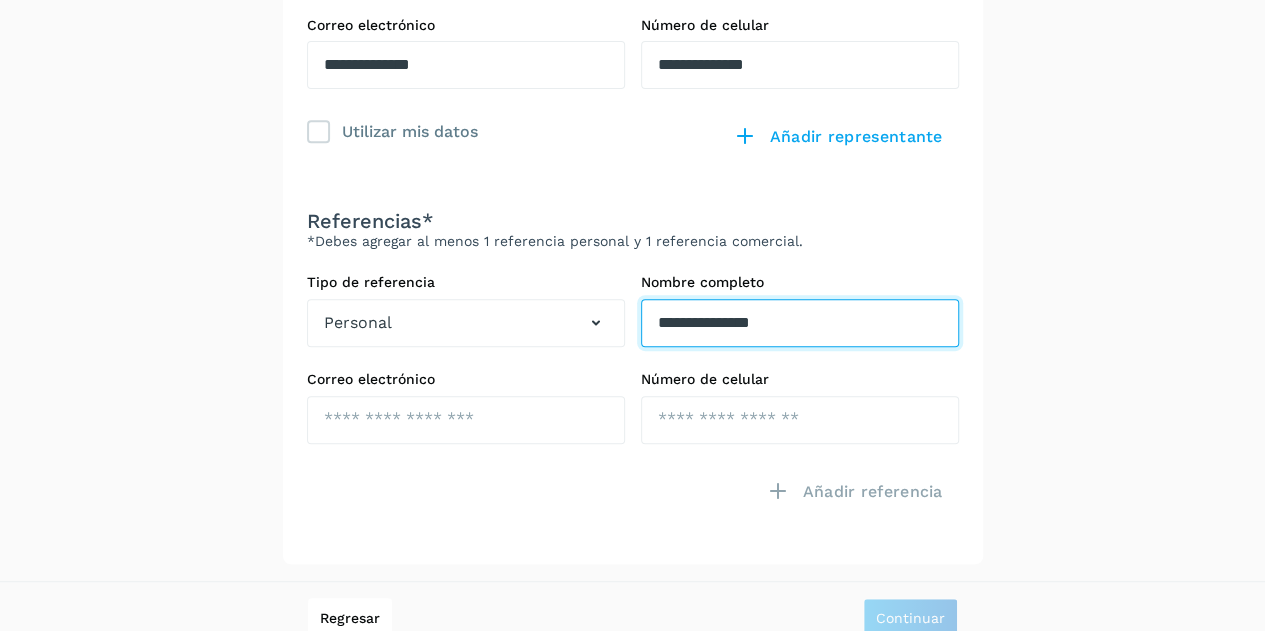 type on "**********" 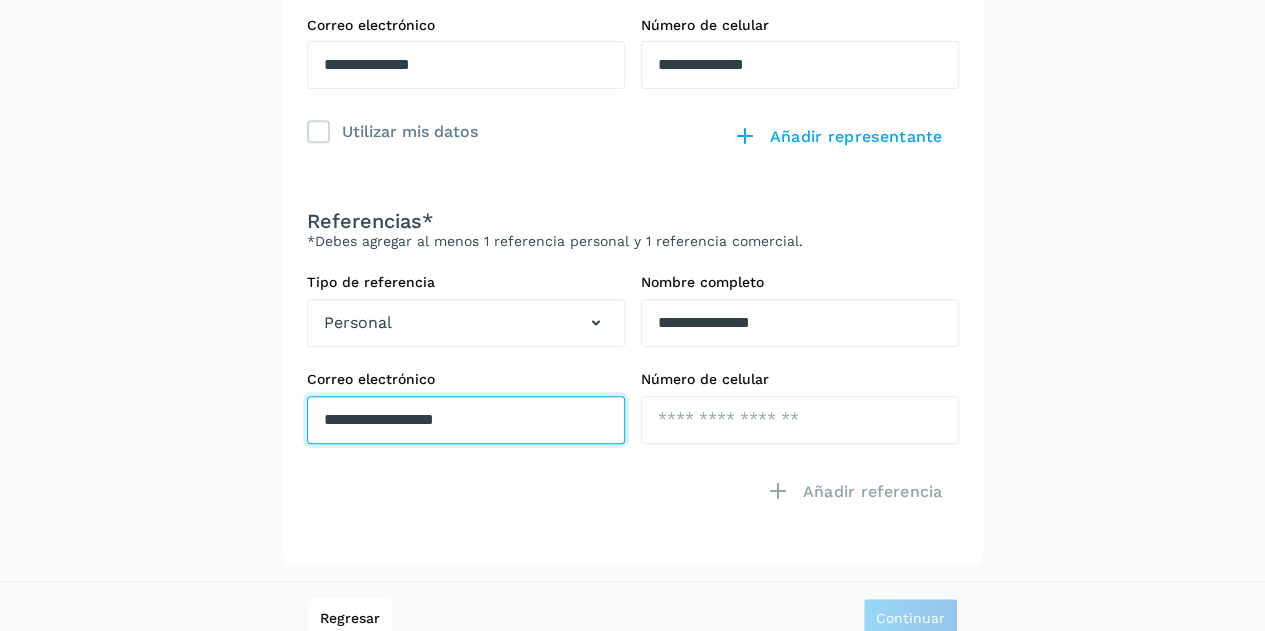 type on "**********" 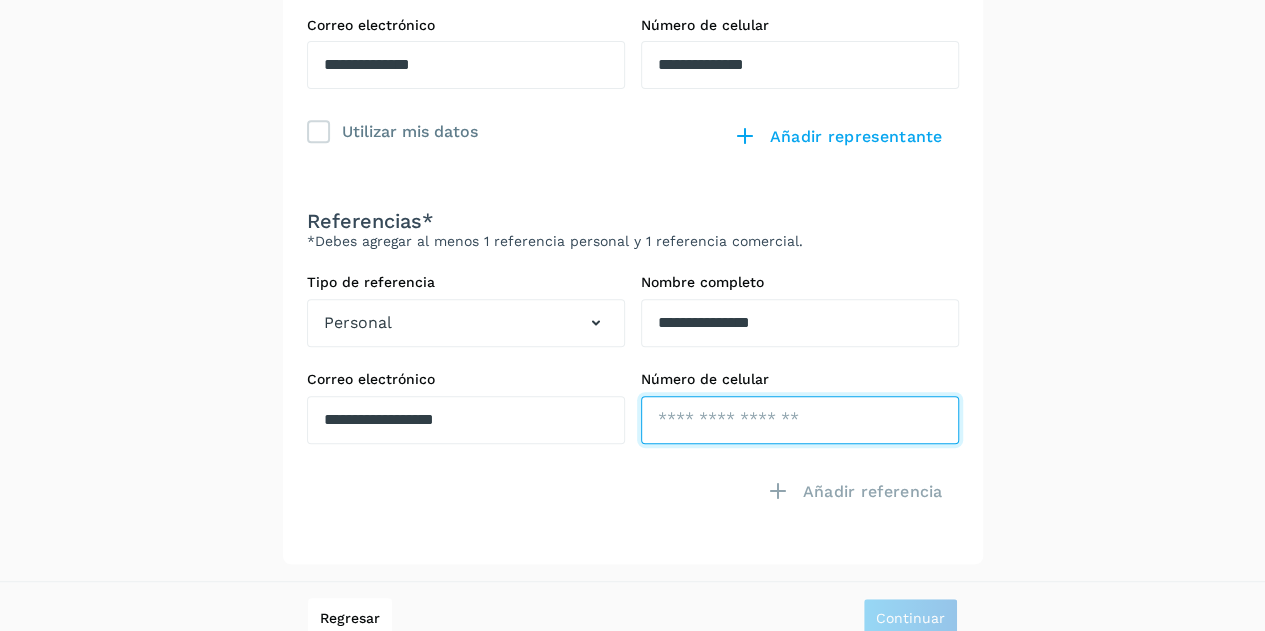paste on "**********" 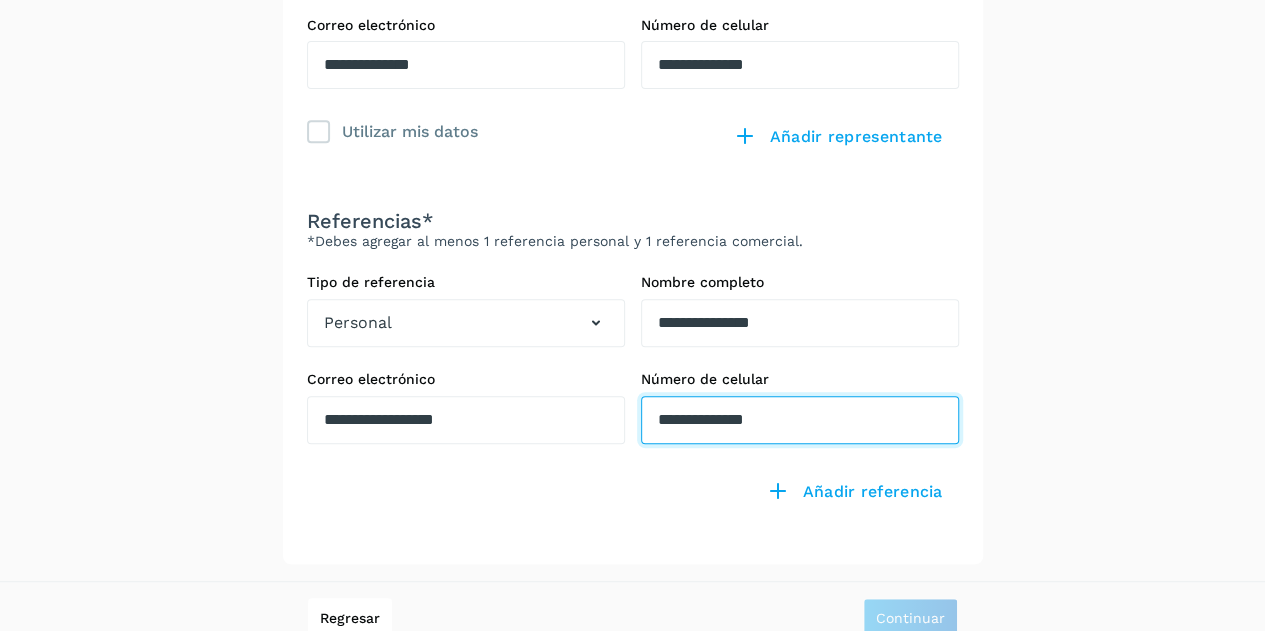 type on "**********" 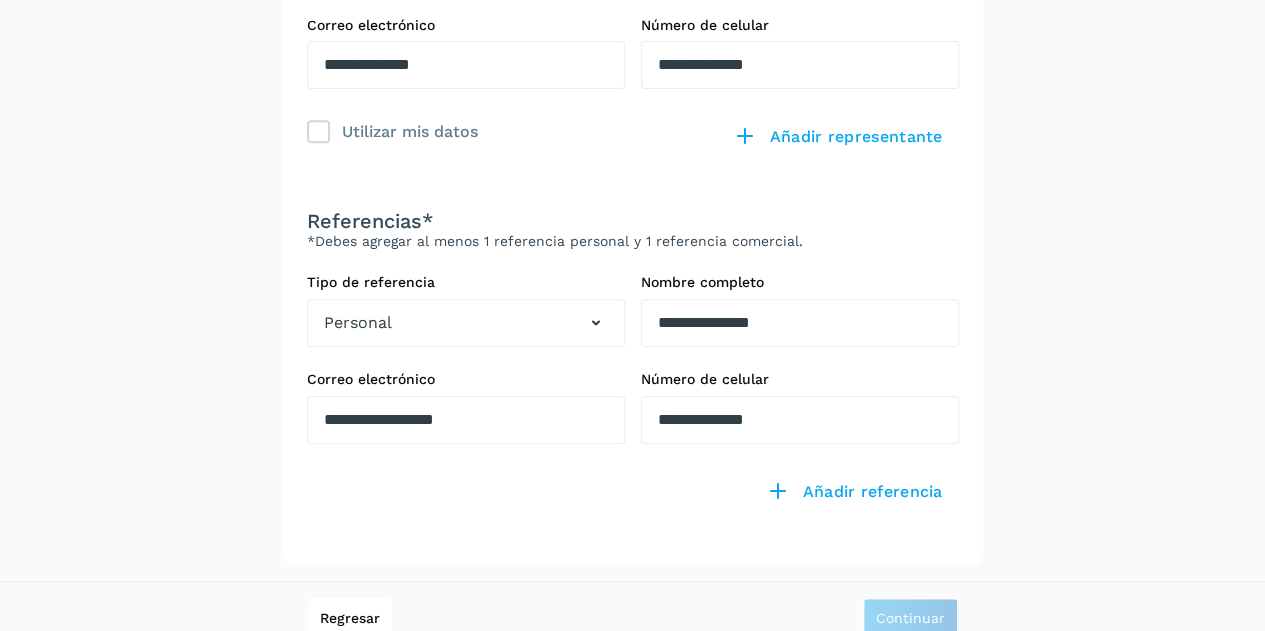 click on "**********" at bounding box center (632, 141) 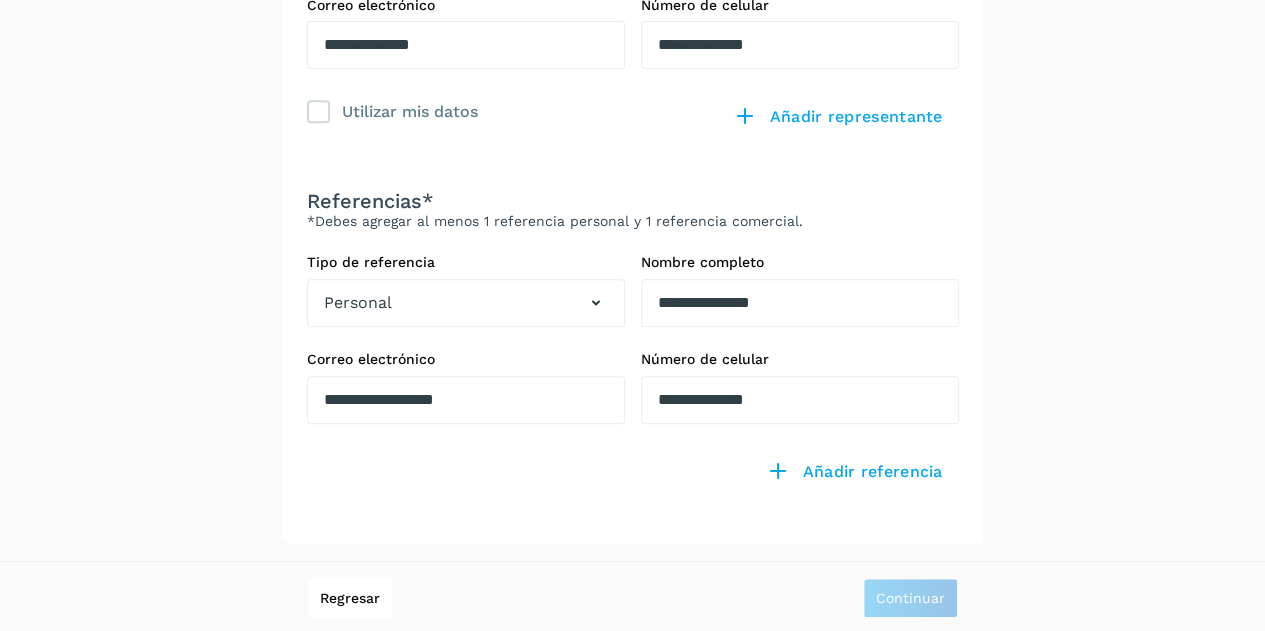 click on "**********" at bounding box center [632, 121] 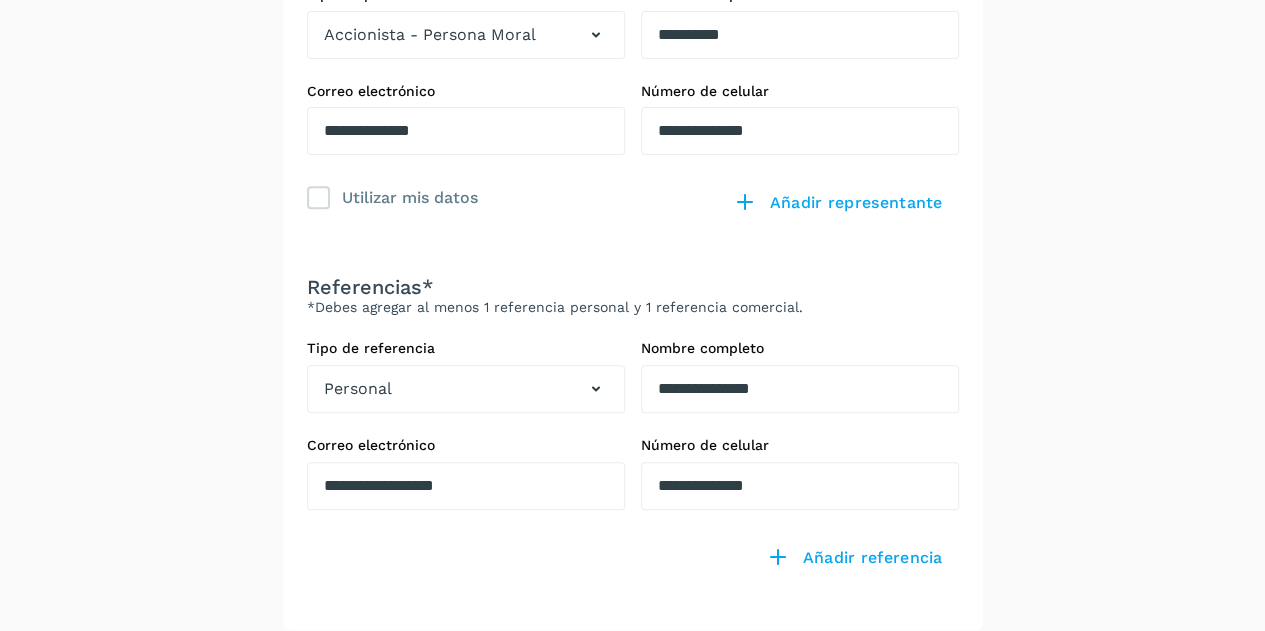 scroll, scrollTop: 394, scrollLeft: 0, axis: vertical 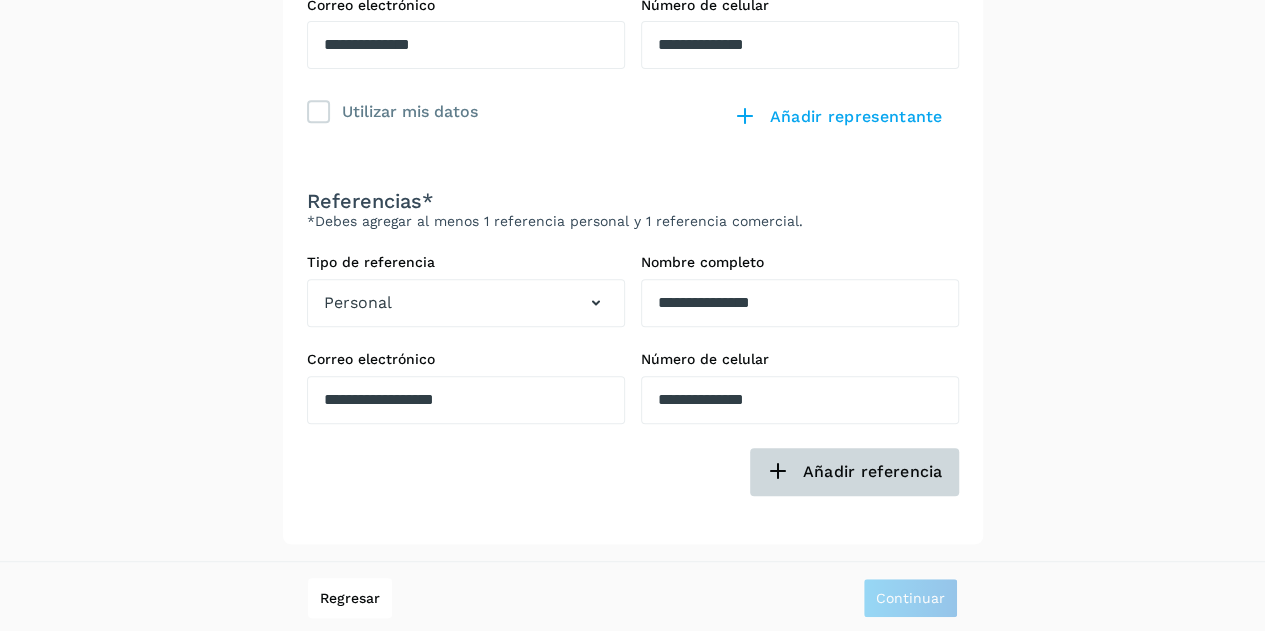 click on "Añadir referencia" 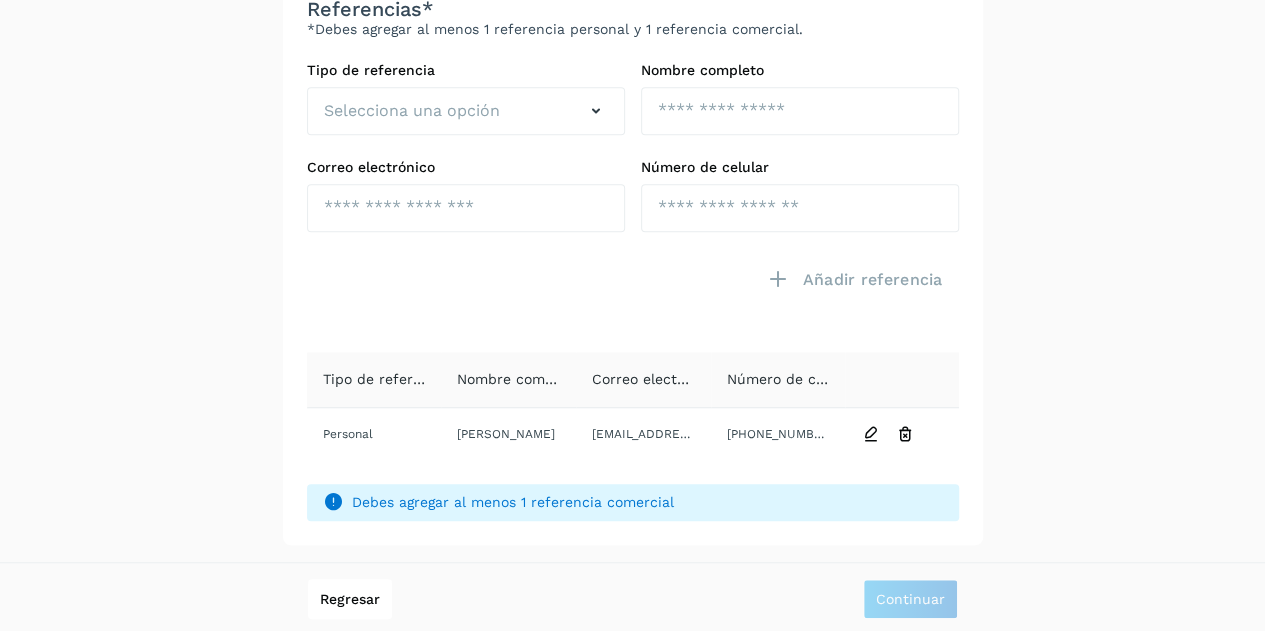 scroll, scrollTop: 542, scrollLeft: 0, axis: vertical 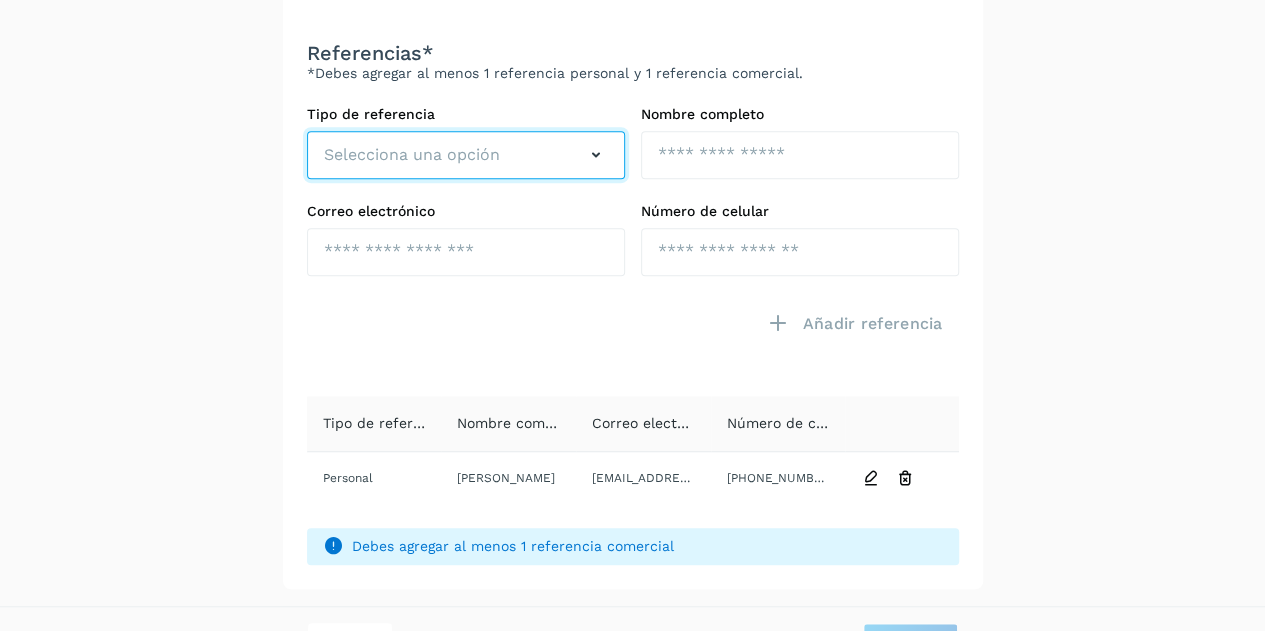 click on "Selecciona una opción" at bounding box center (412, 155) 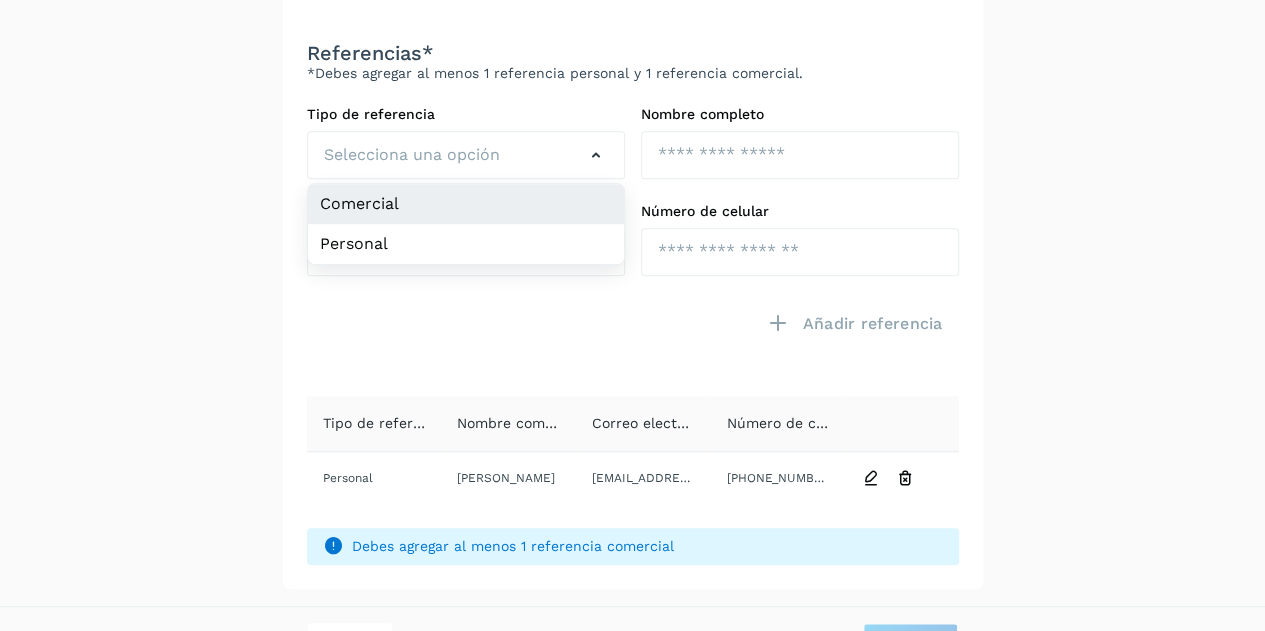 click on "Comercial" 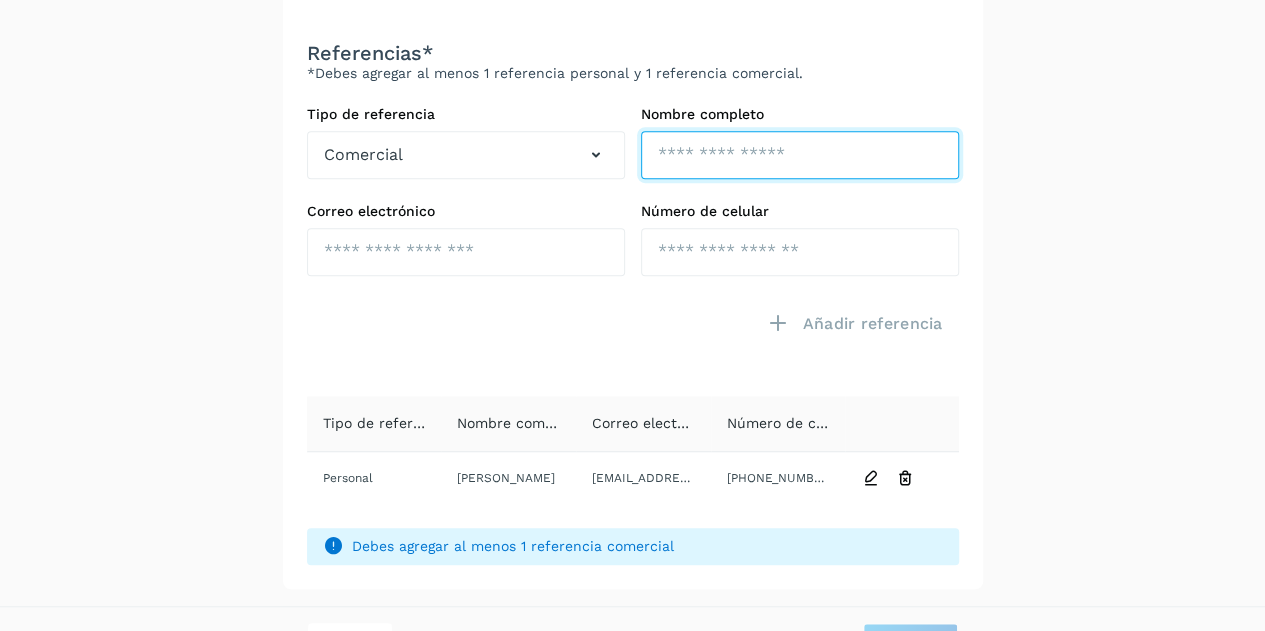 click at bounding box center [800, -199] 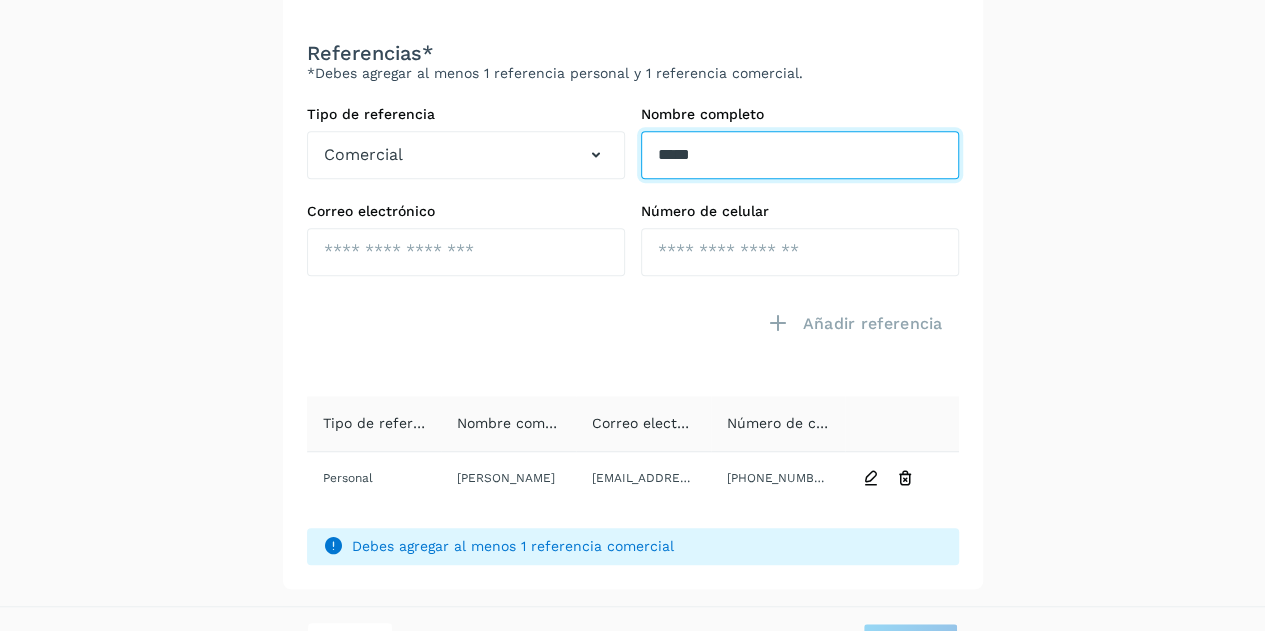 paste on "*********" 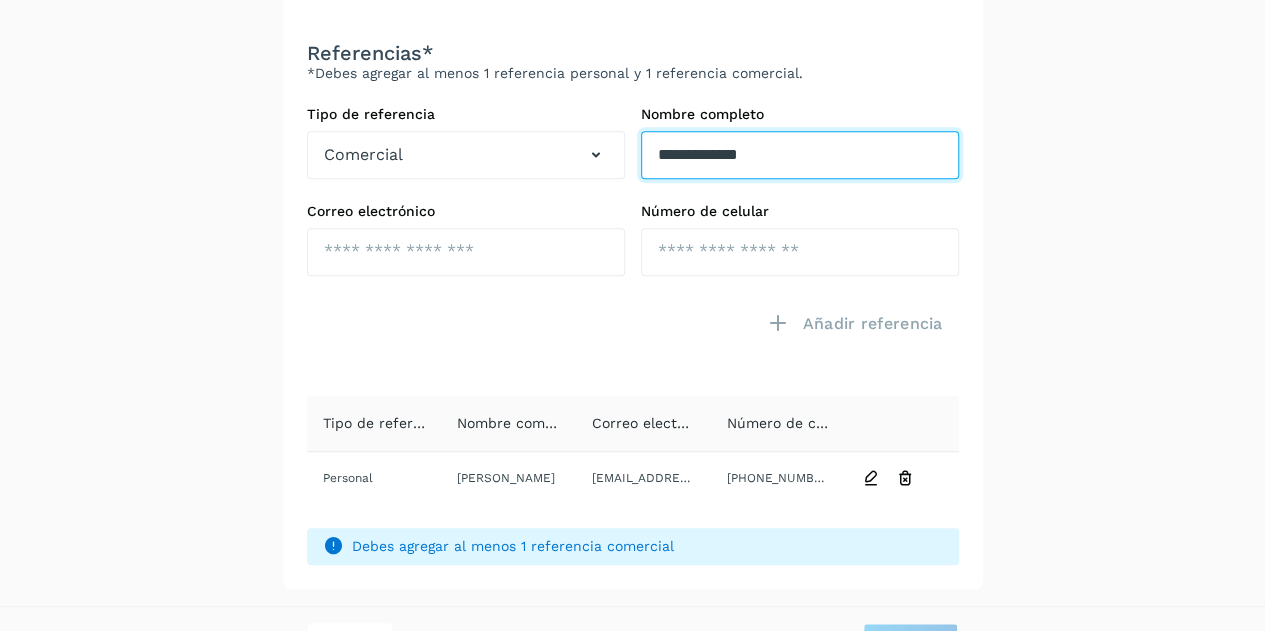 type on "**********" 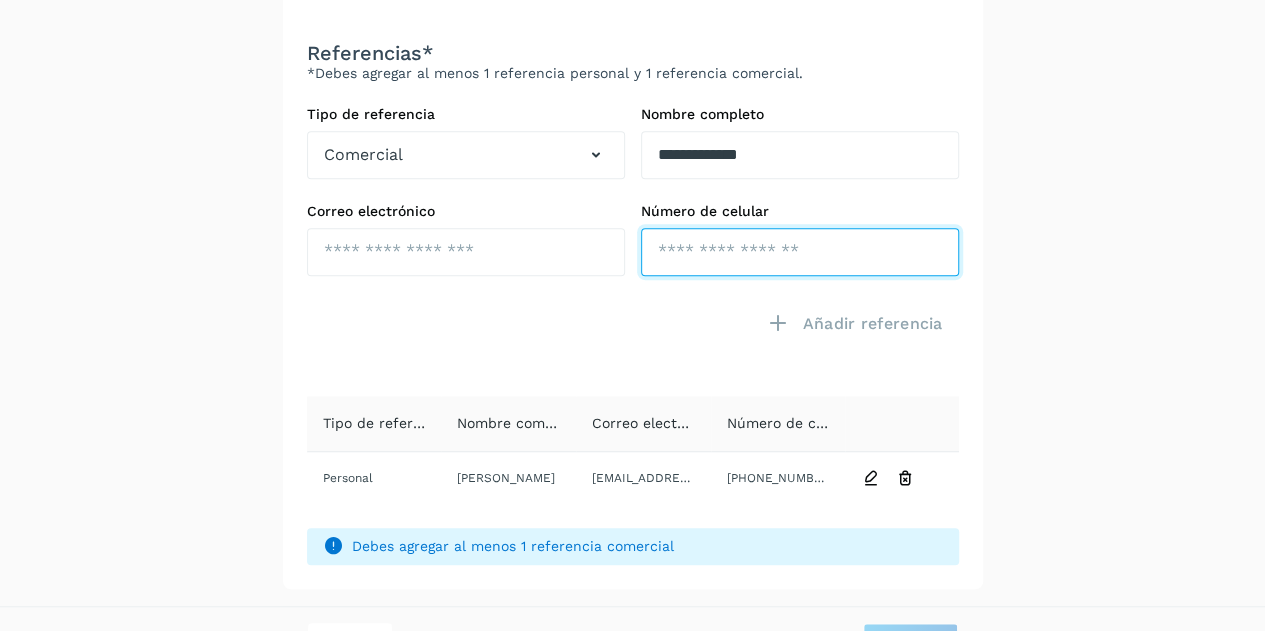 click at bounding box center [800, -103] 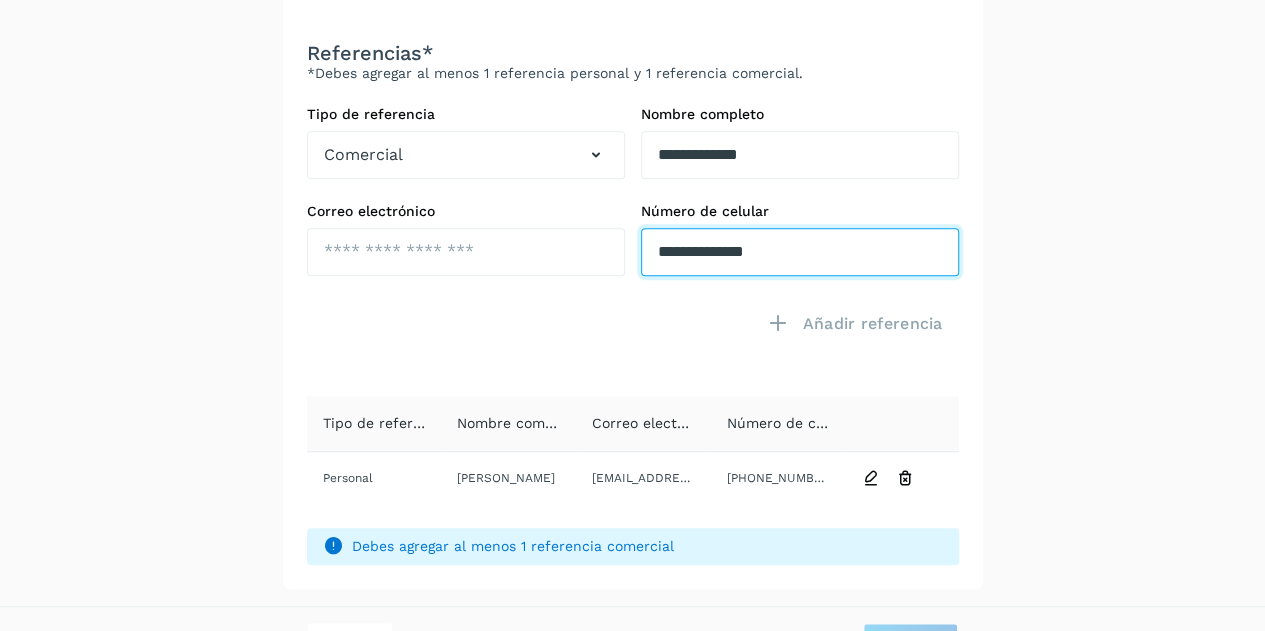 type on "**********" 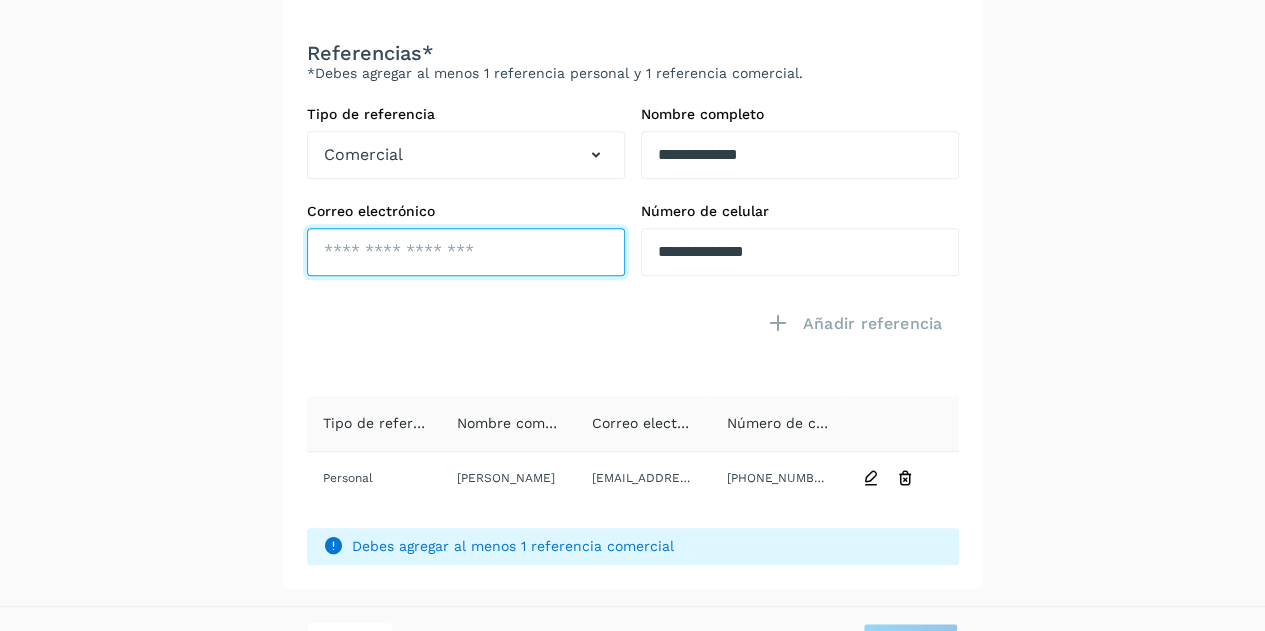 click at bounding box center [466, -103] 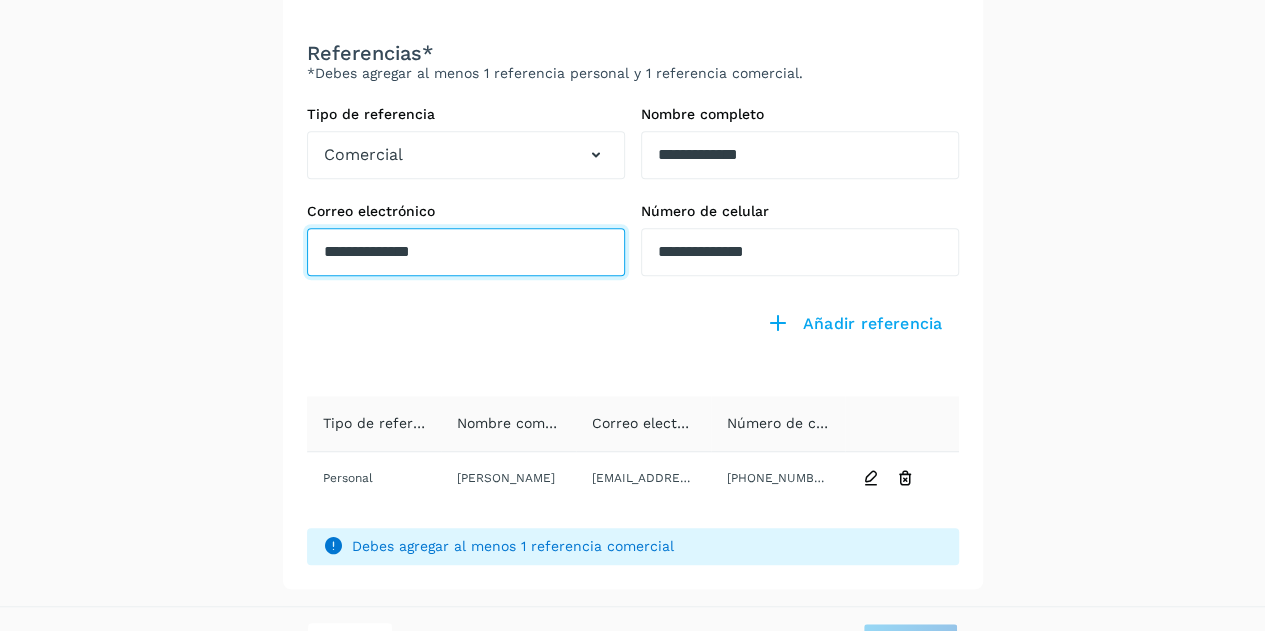 type on "**********" 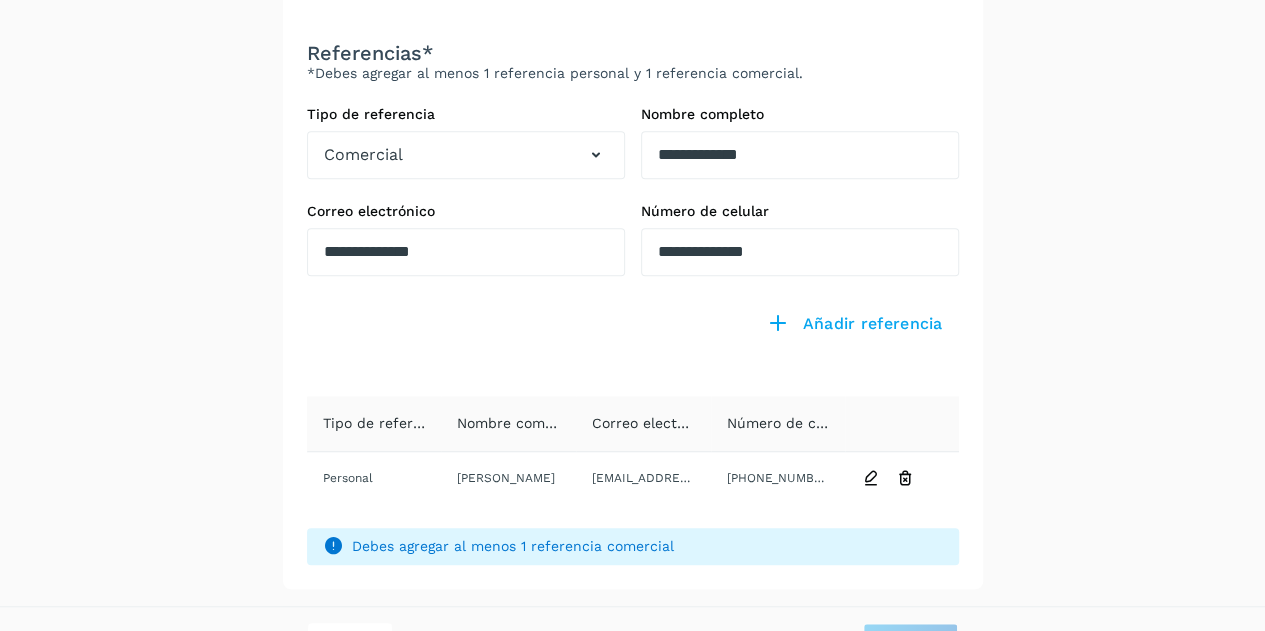 click at bounding box center [466, 338] 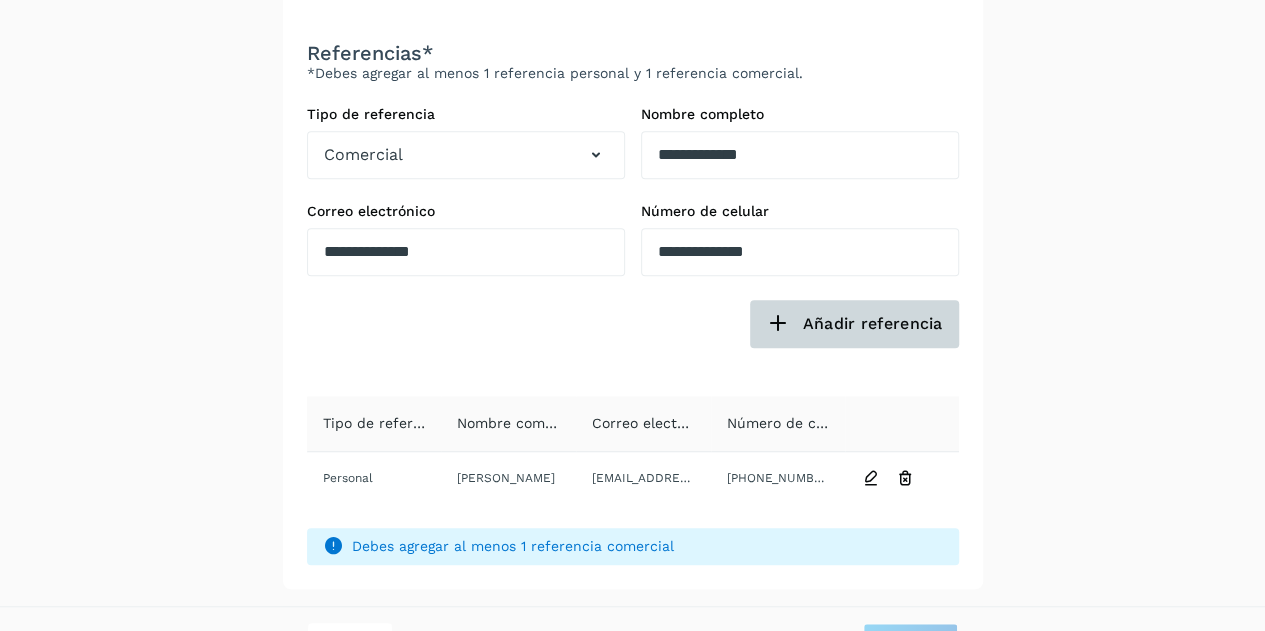 click on "Añadir referencia" 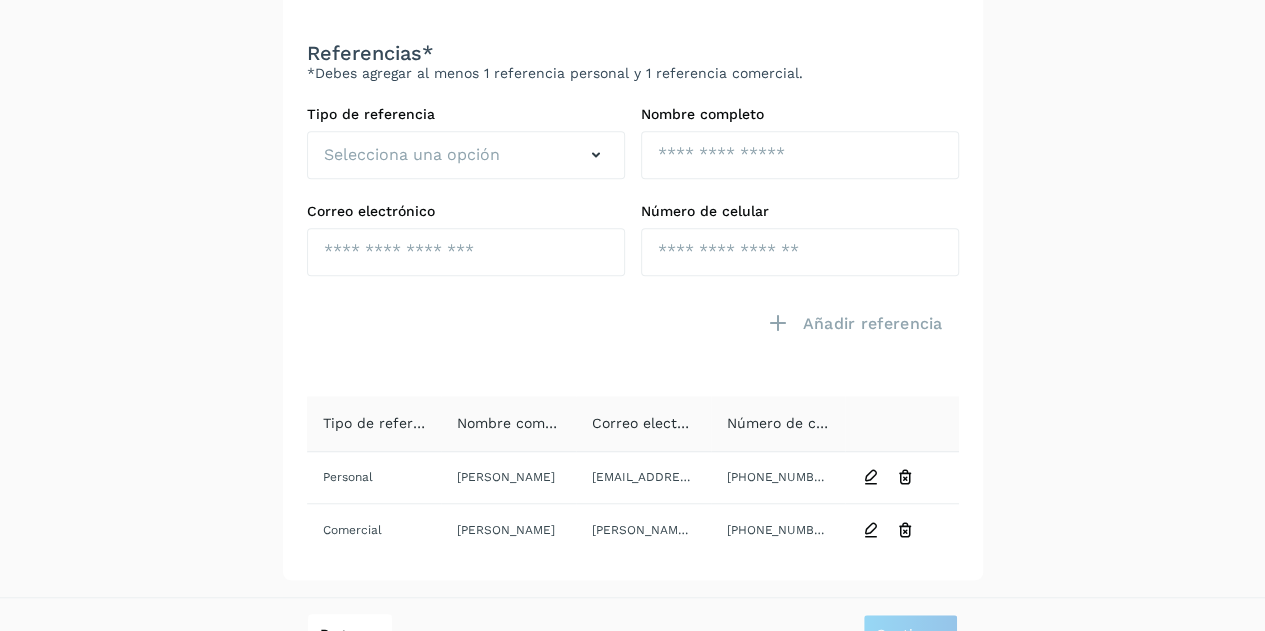 scroll, scrollTop: 578, scrollLeft: 0, axis: vertical 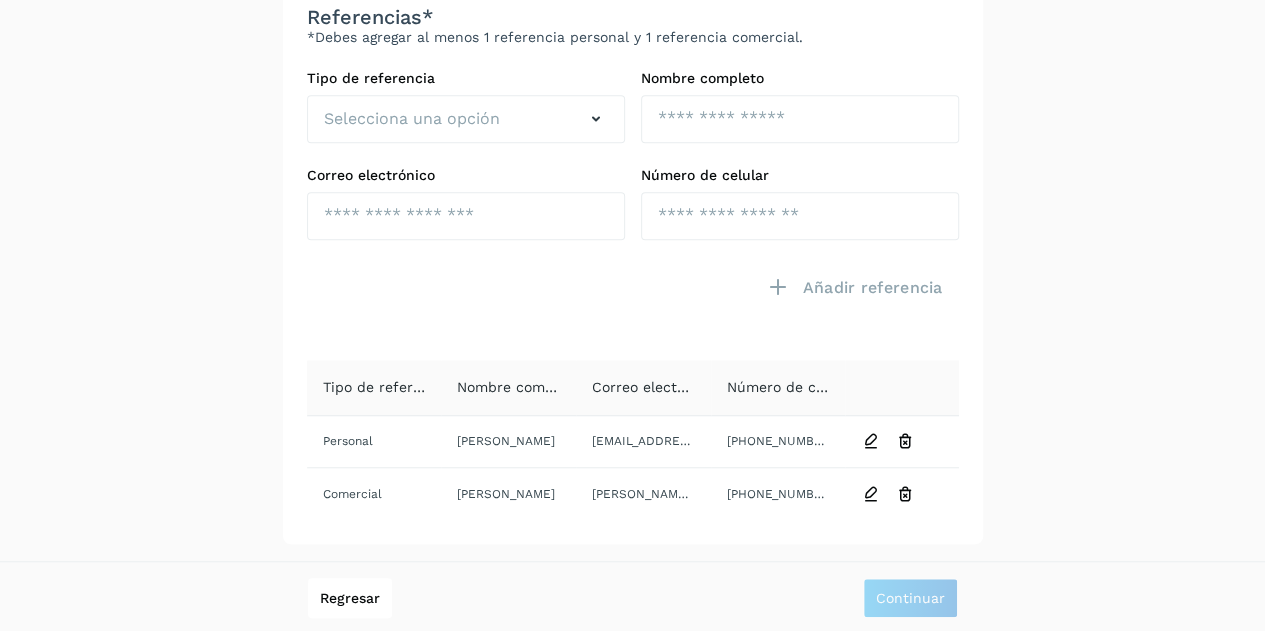 click on "**********" 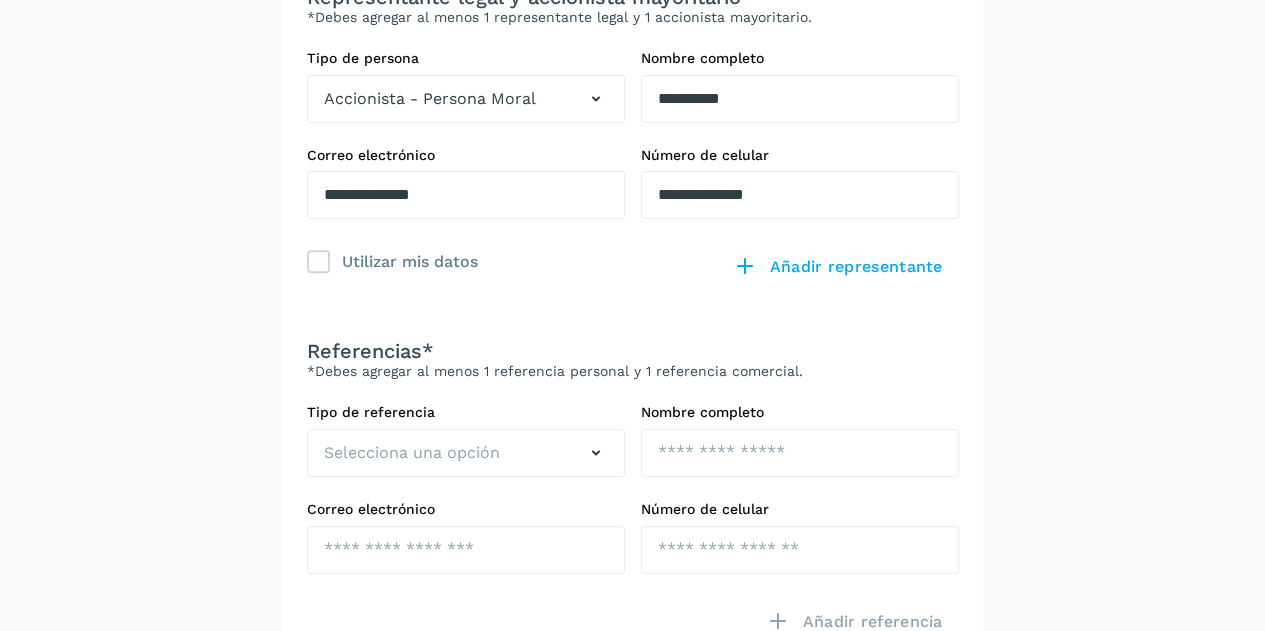 scroll, scrollTop: 228, scrollLeft: 0, axis: vertical 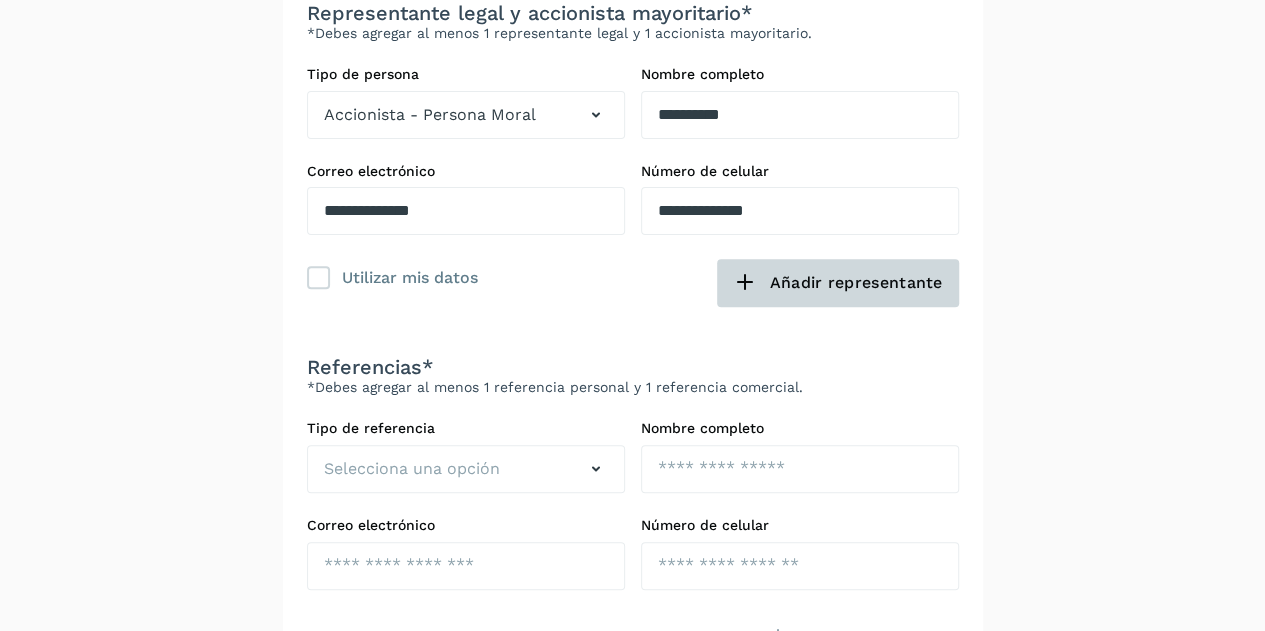click on "Añadir representante" 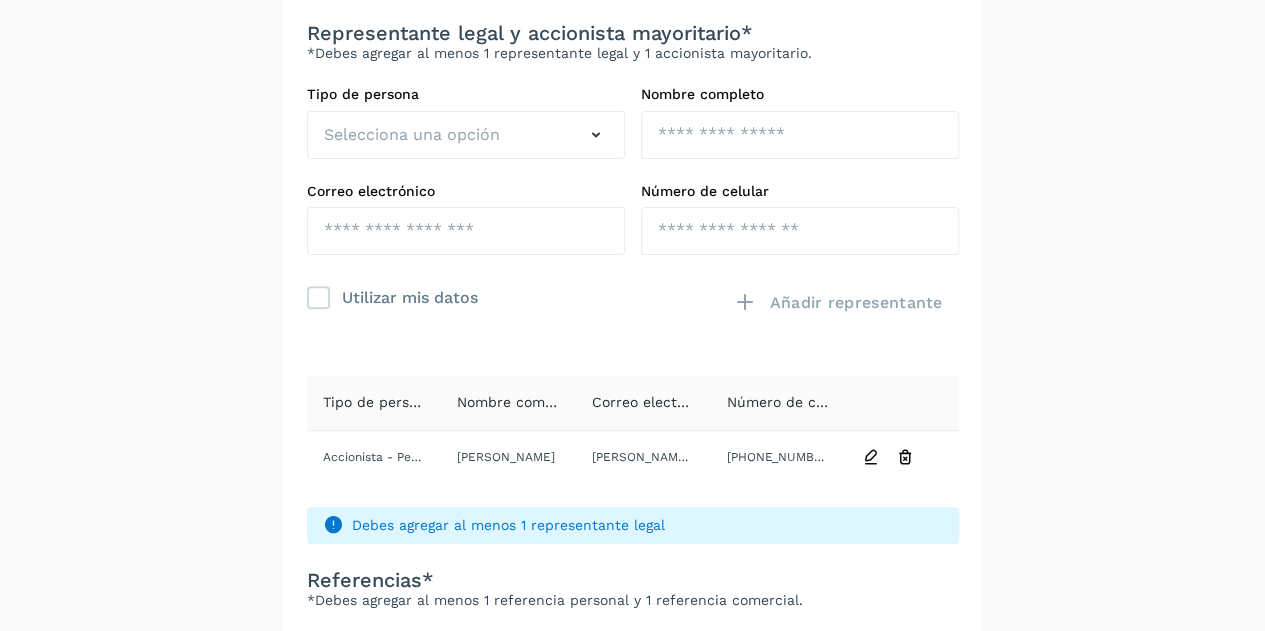 scroll, scrollTop: 192, scrollLeft: 0, axis: vertical 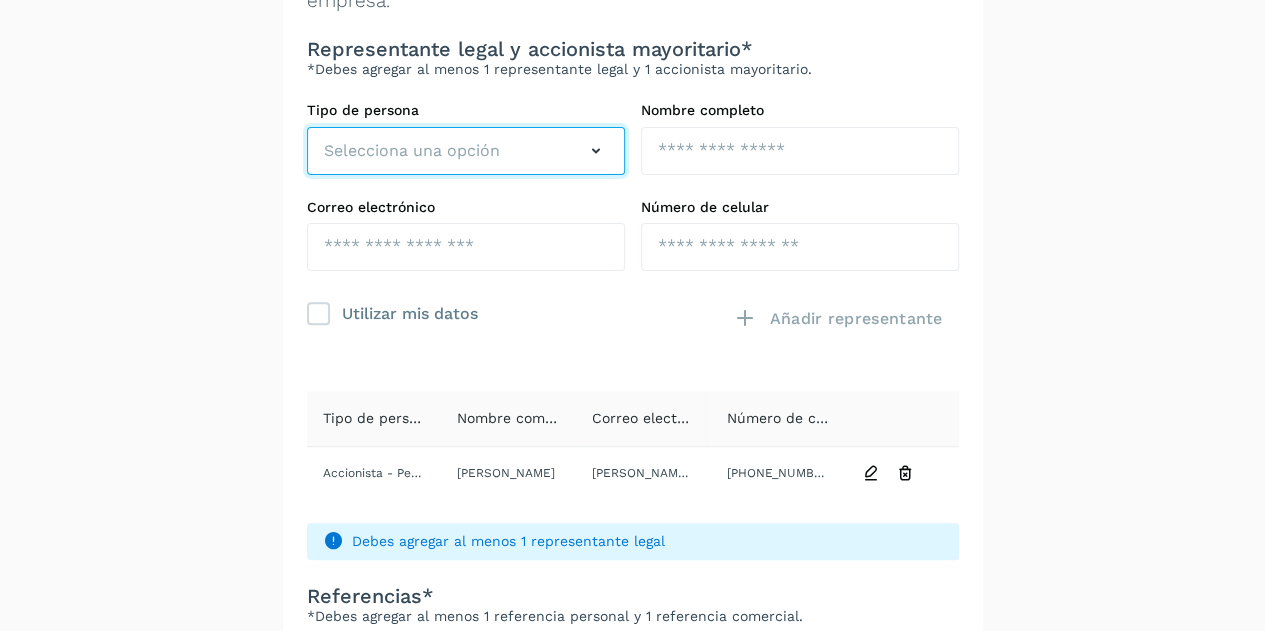 click on "Selecciona una opción" at bounding box center (466, 151) 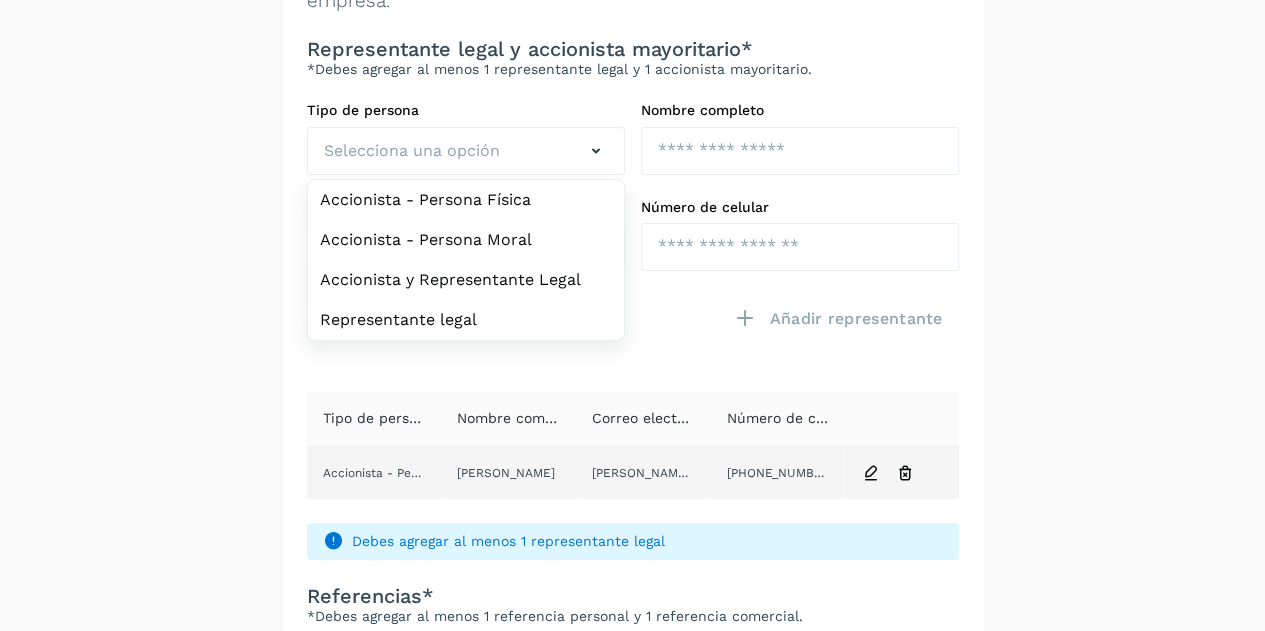 click at bounding box center (870, 473) 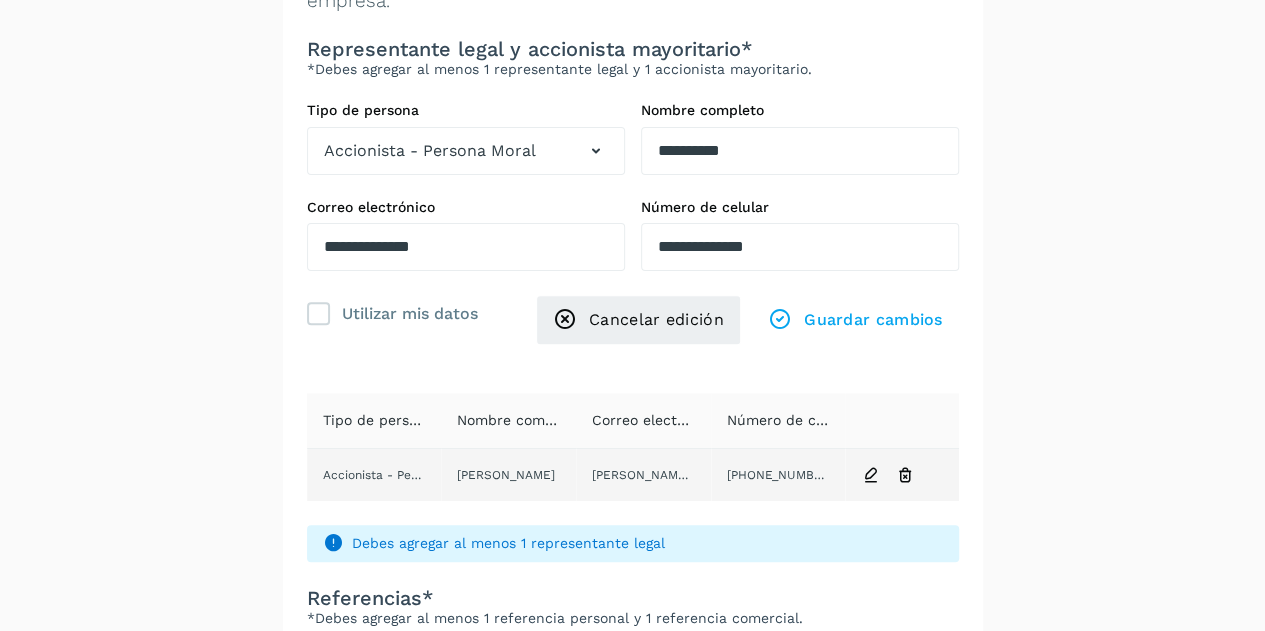 click at bounding box center [870, 475] 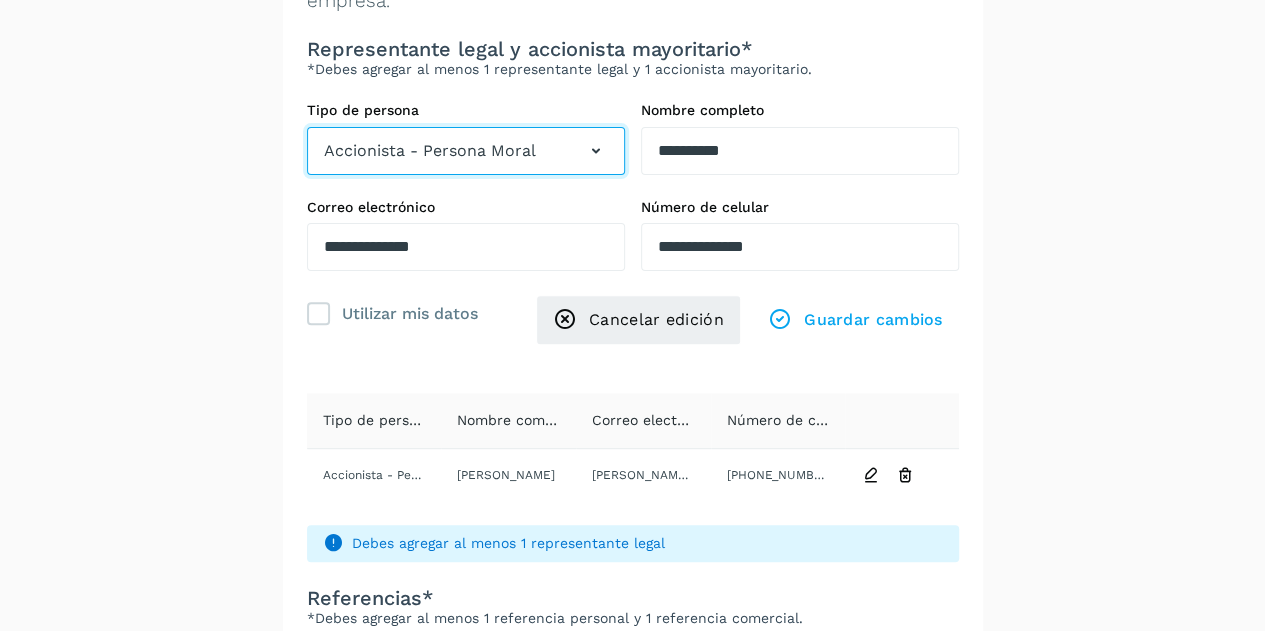 click on "Accionista - Persona Moral" at bounding box center (430, 151) 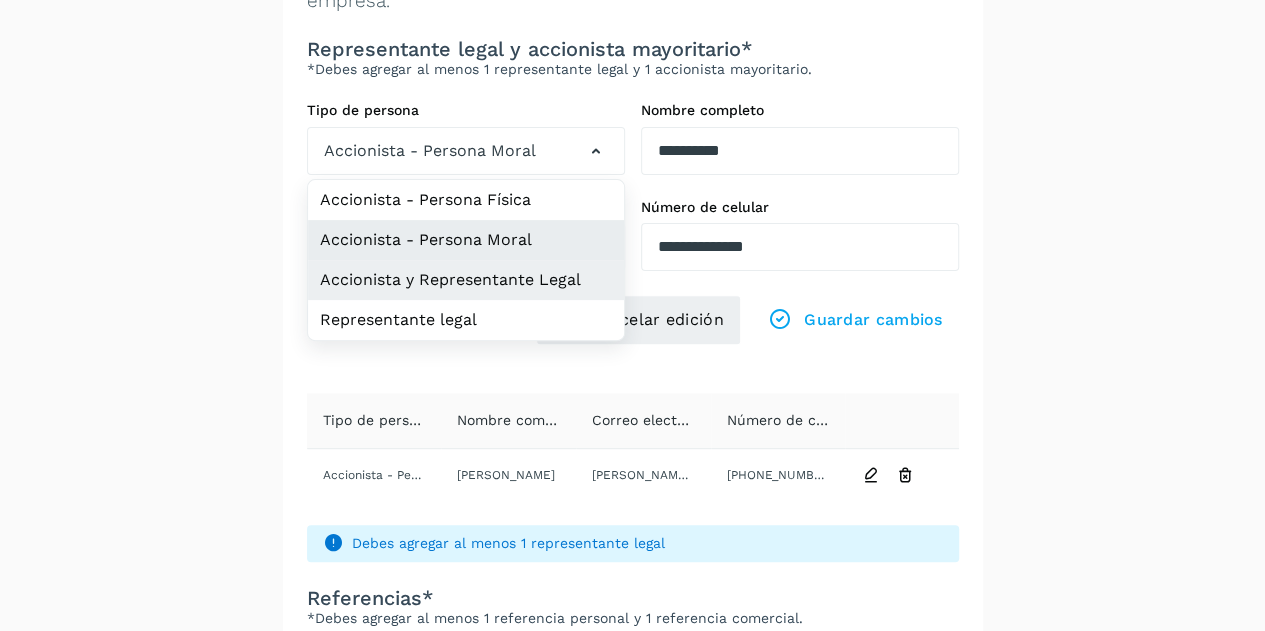 click on "Accionista y Representante Legal" 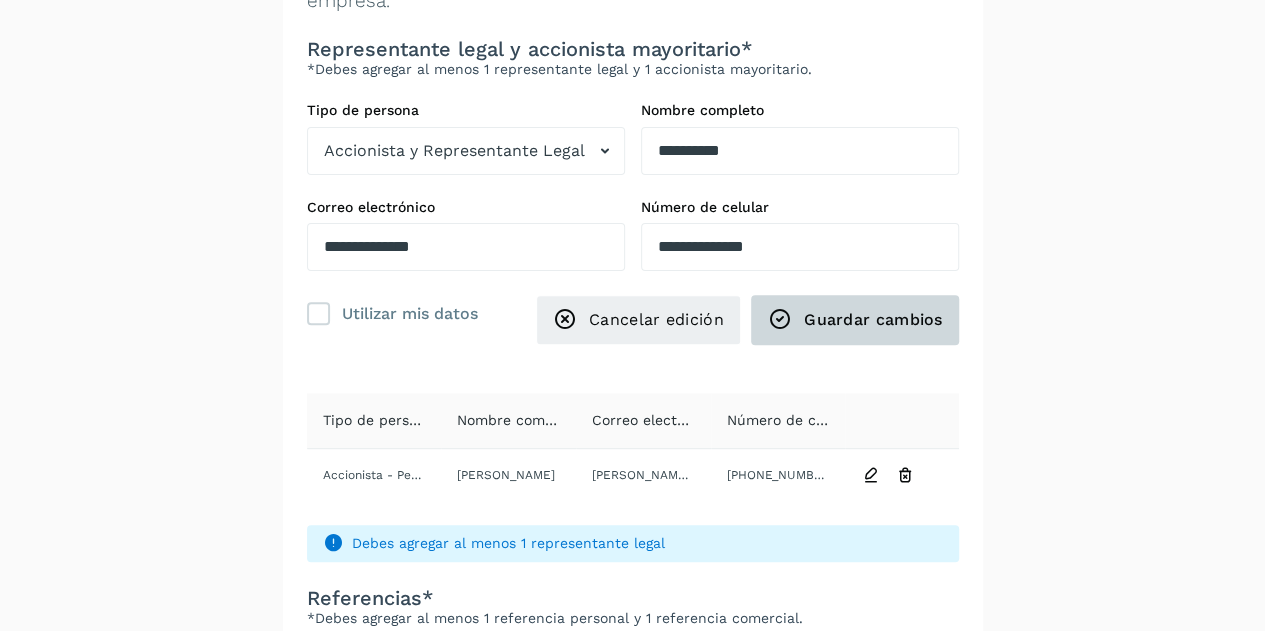 click on "Guardar cambios" 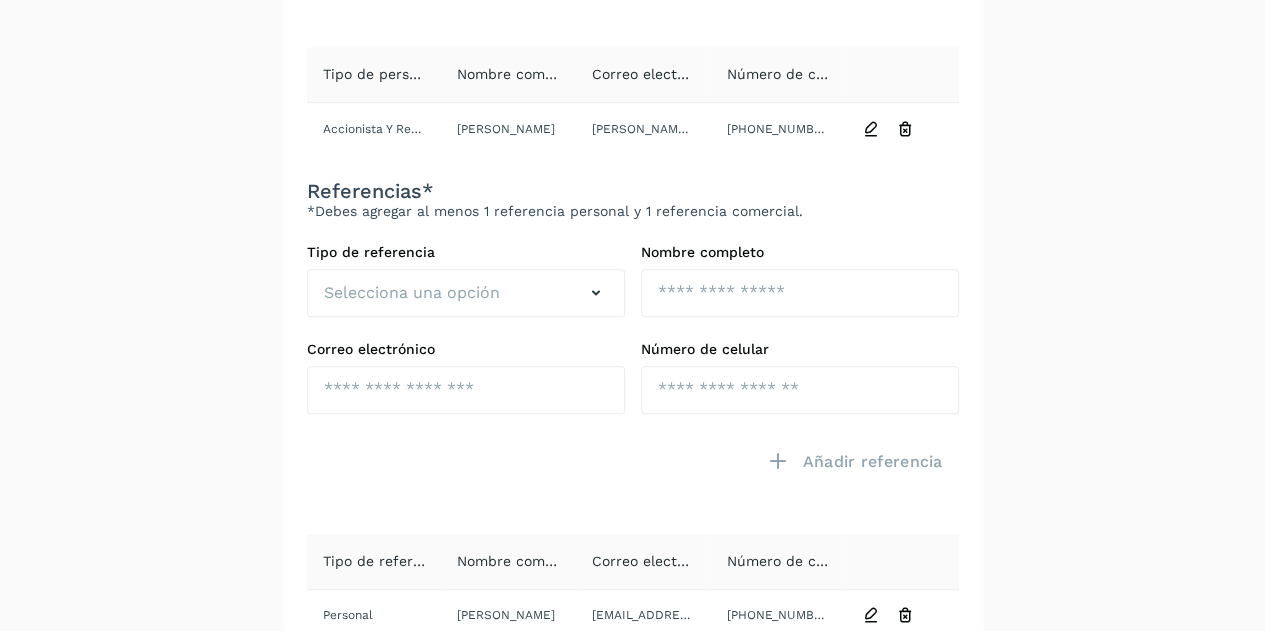 scroll, scrollTop: 710, scrollLeft: 0, axis: vertical 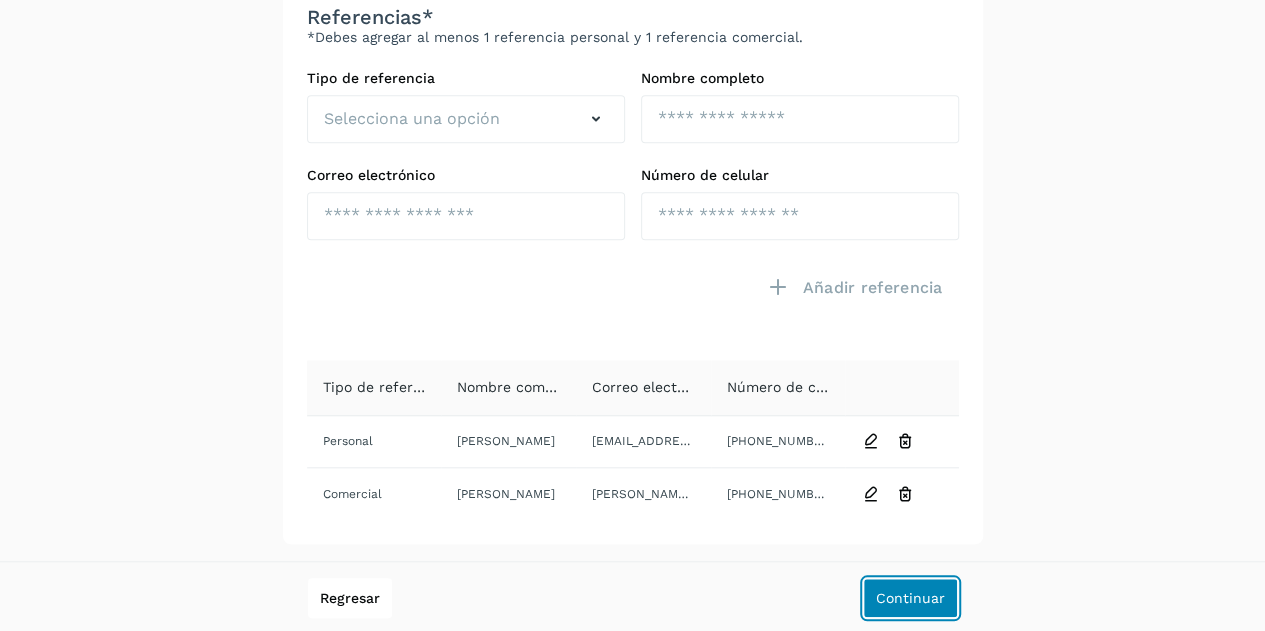 click on "Continuar" 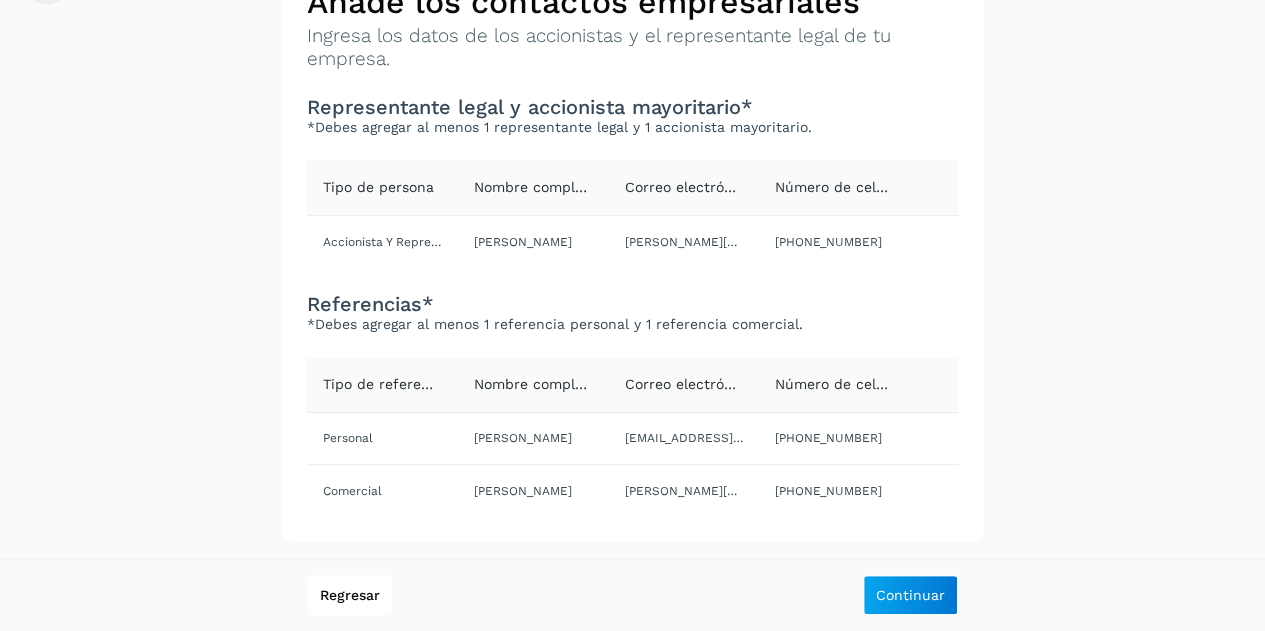 scroll, scrollTop: 133, scrollLeft: 0, axis: vertical 